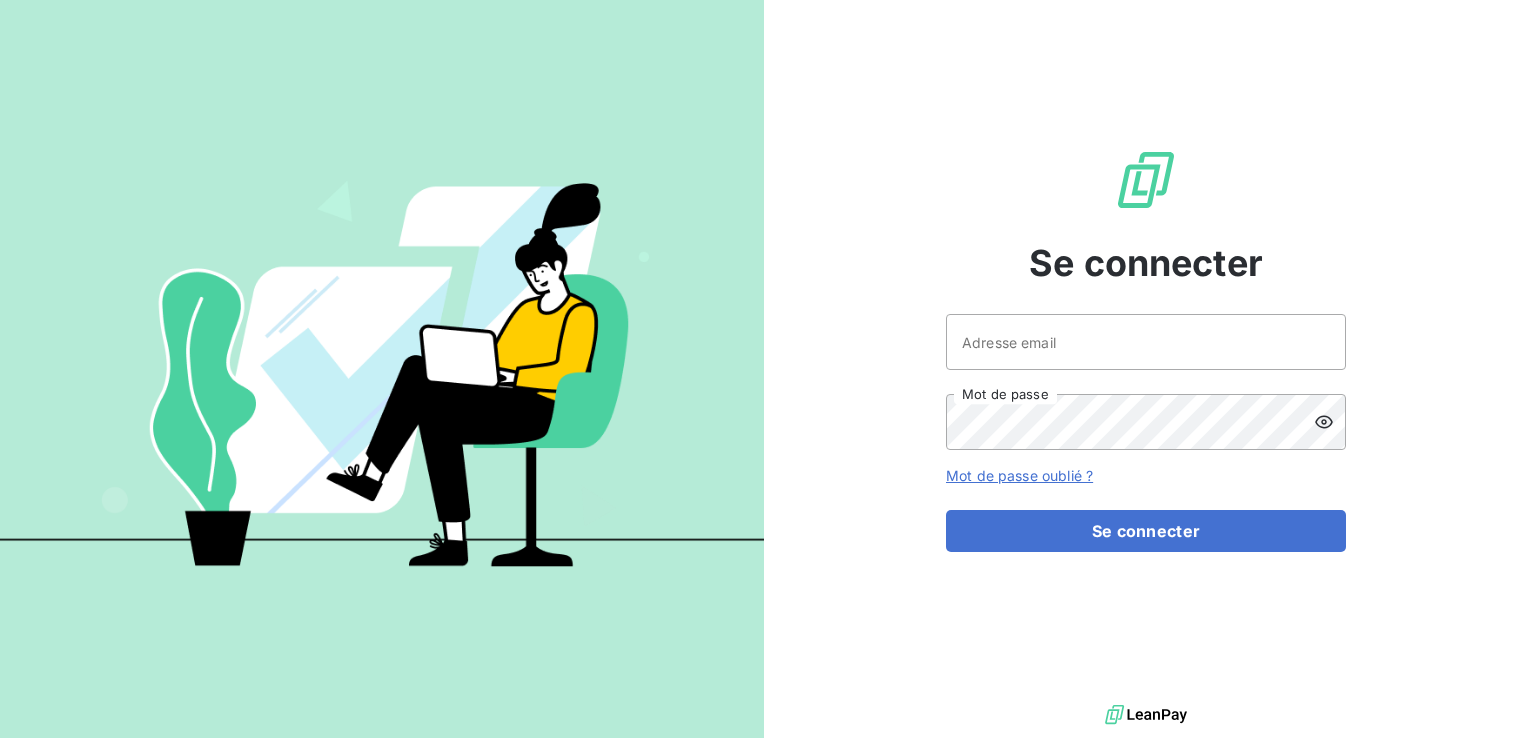 scroll, scrollTop: 0, scrollLeft: 0, axis: both 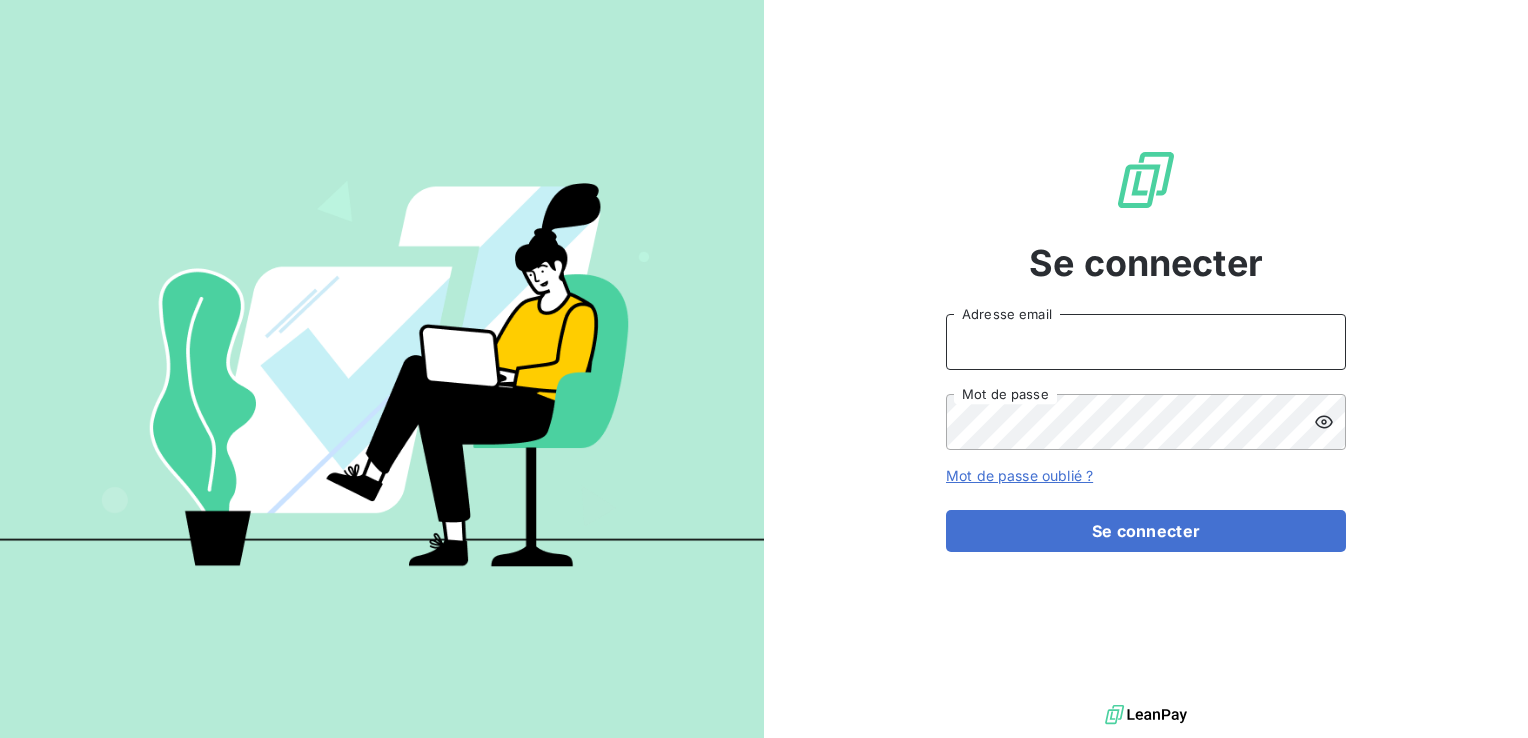 type on "[EMAIL]" 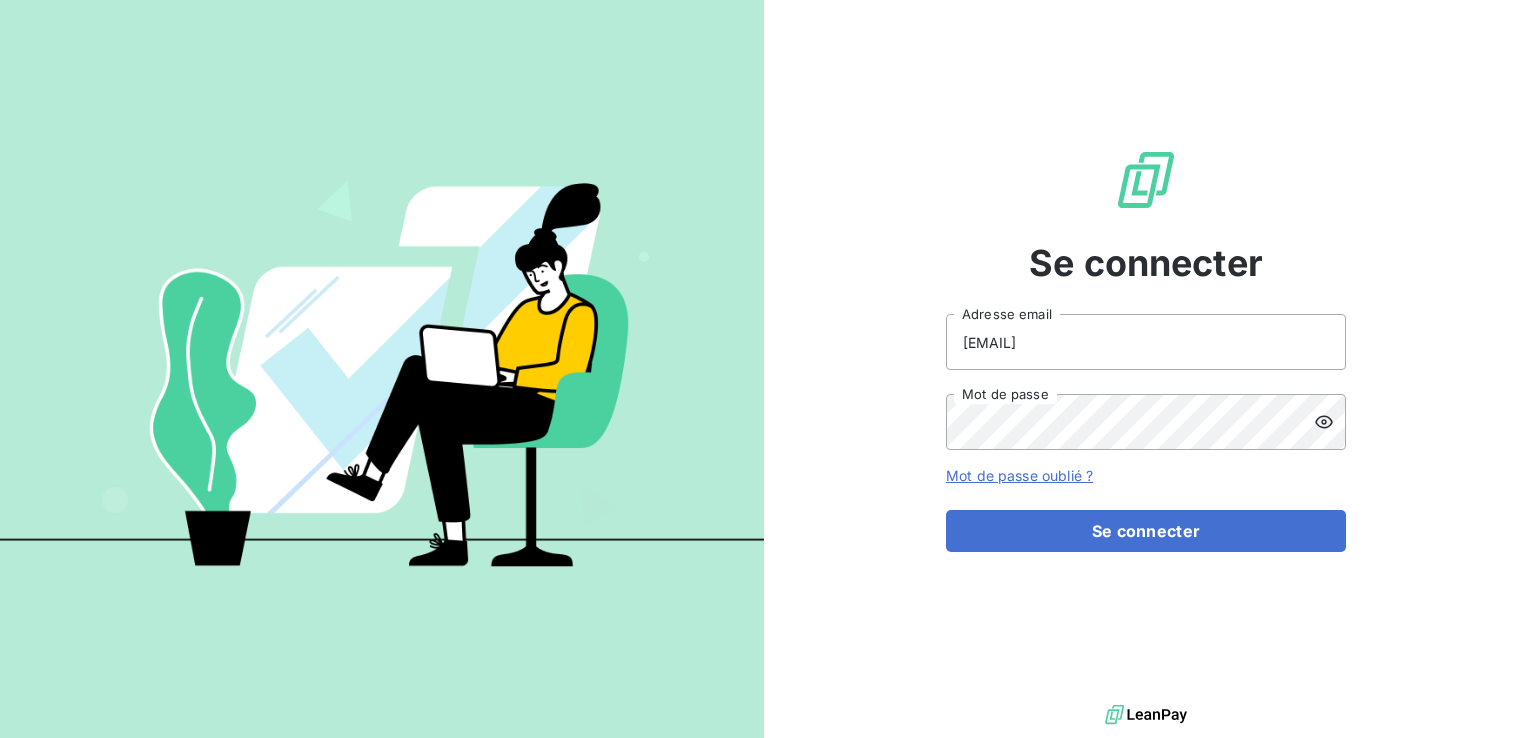 click on "Se connecter [EMAIL] Adresse email Mot de passe Mot de passe oublié ? Se connecter" at bounding box center (1146, 350) 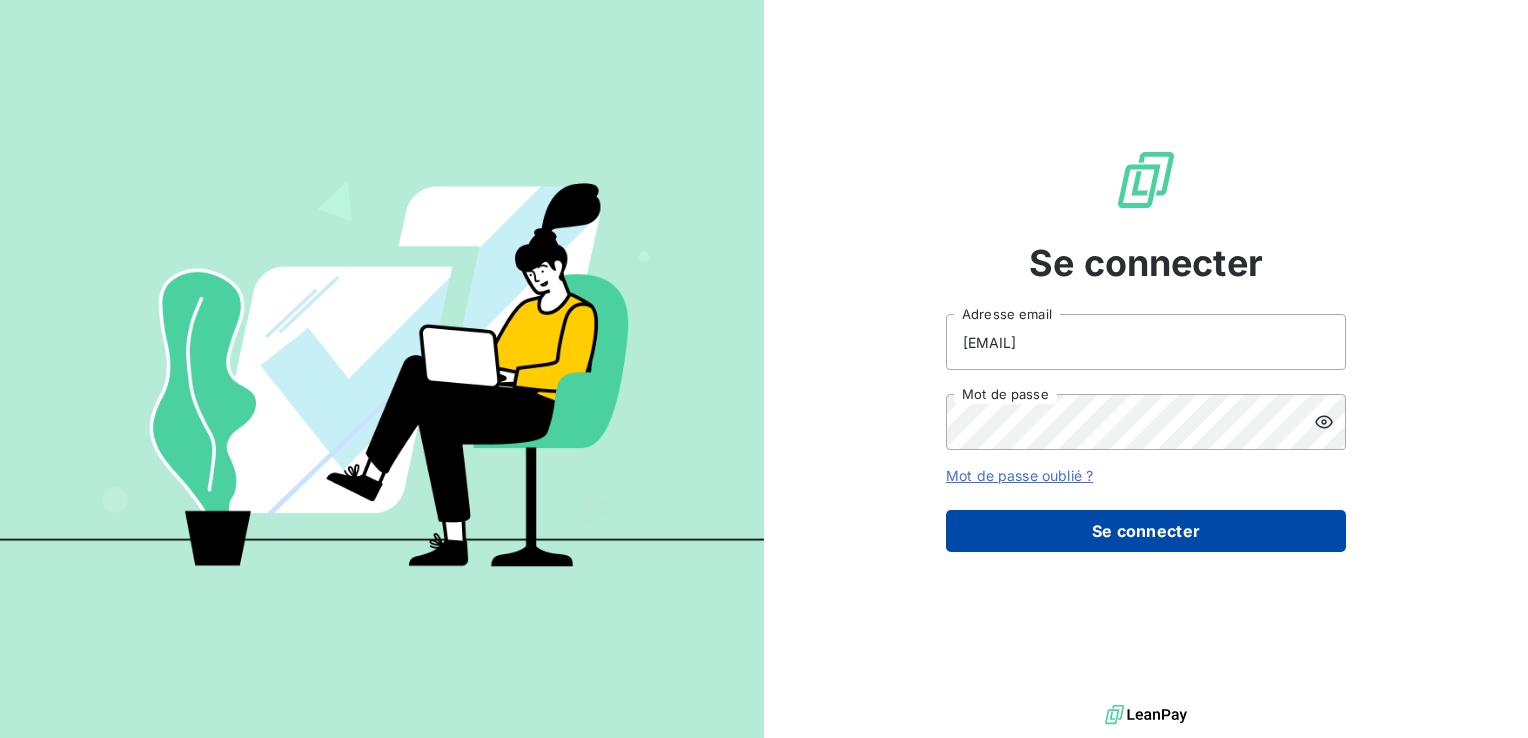click on "Se connecter" at bounding box center [1146, 531] 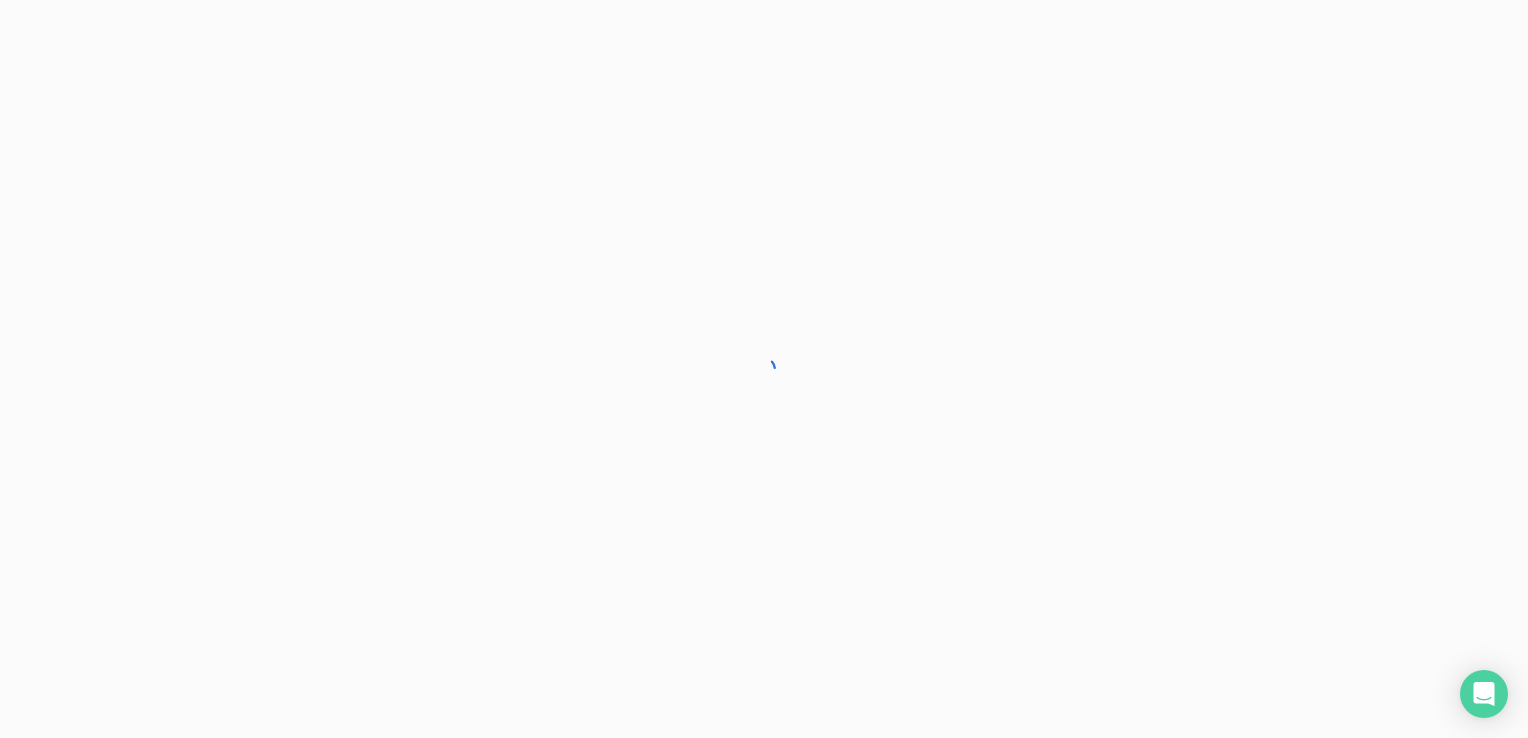 scroll, scrollTop: 0, scrollLeft: 0, axis: both 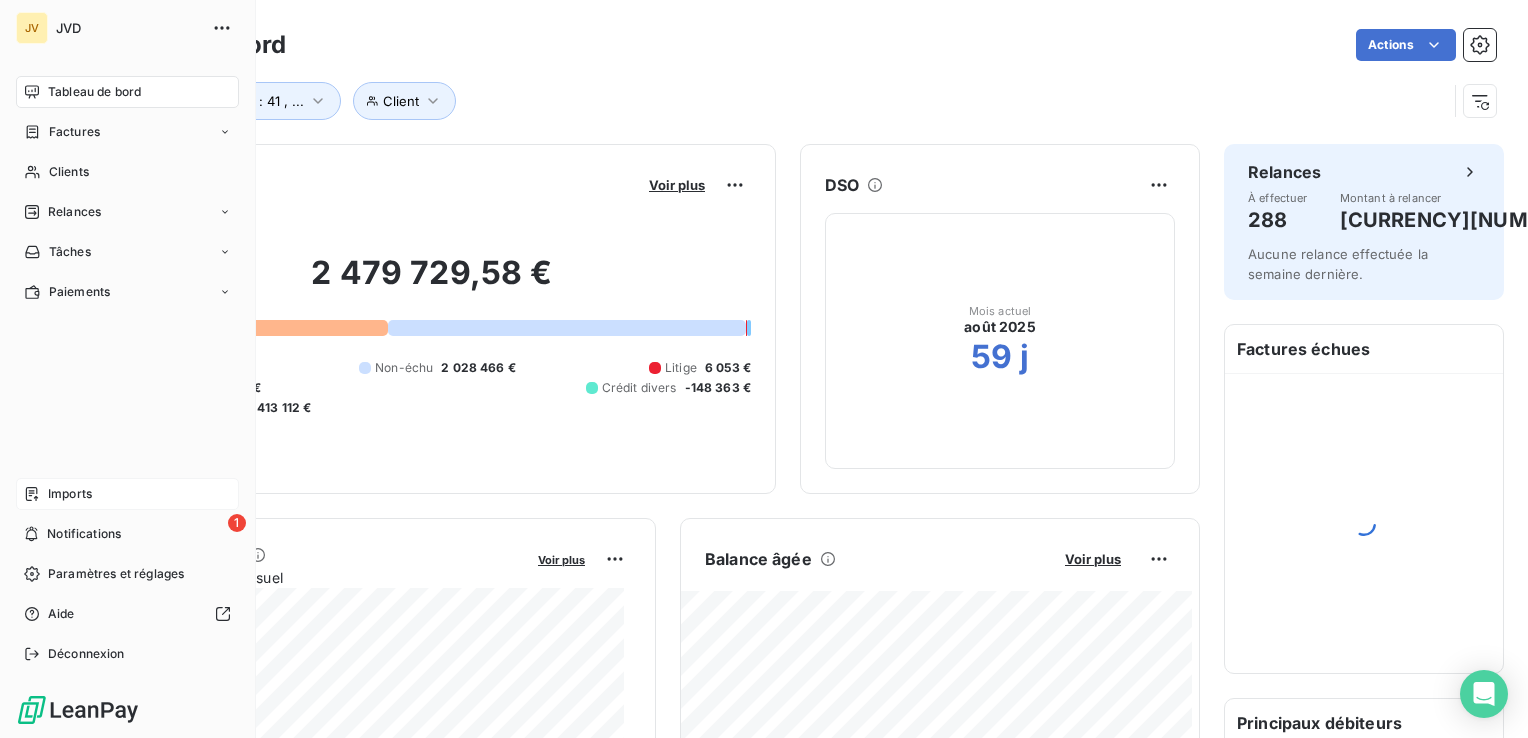 click on "Imports" at bounding box center (127, 494) 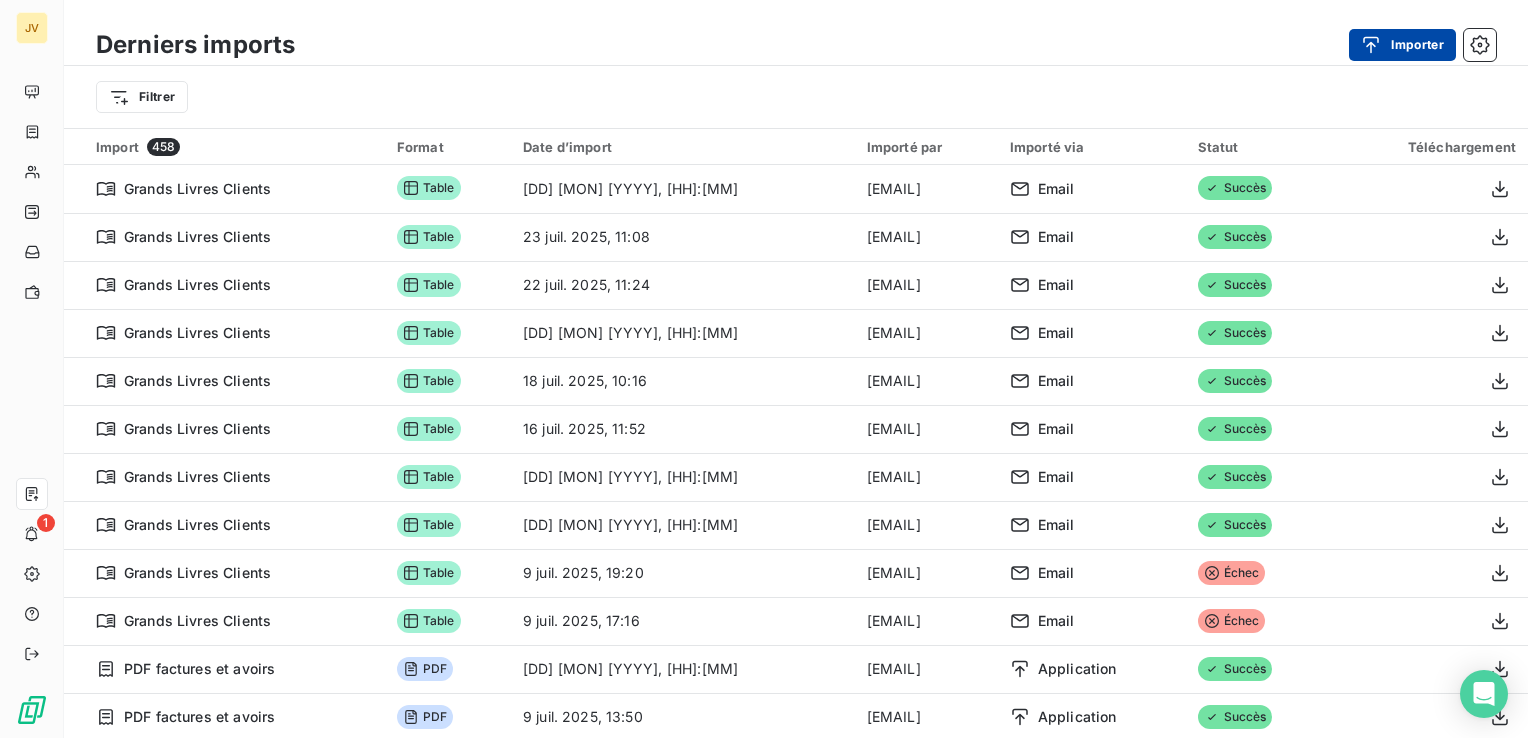 click on "Importer" at bounding box center (1402, 45) 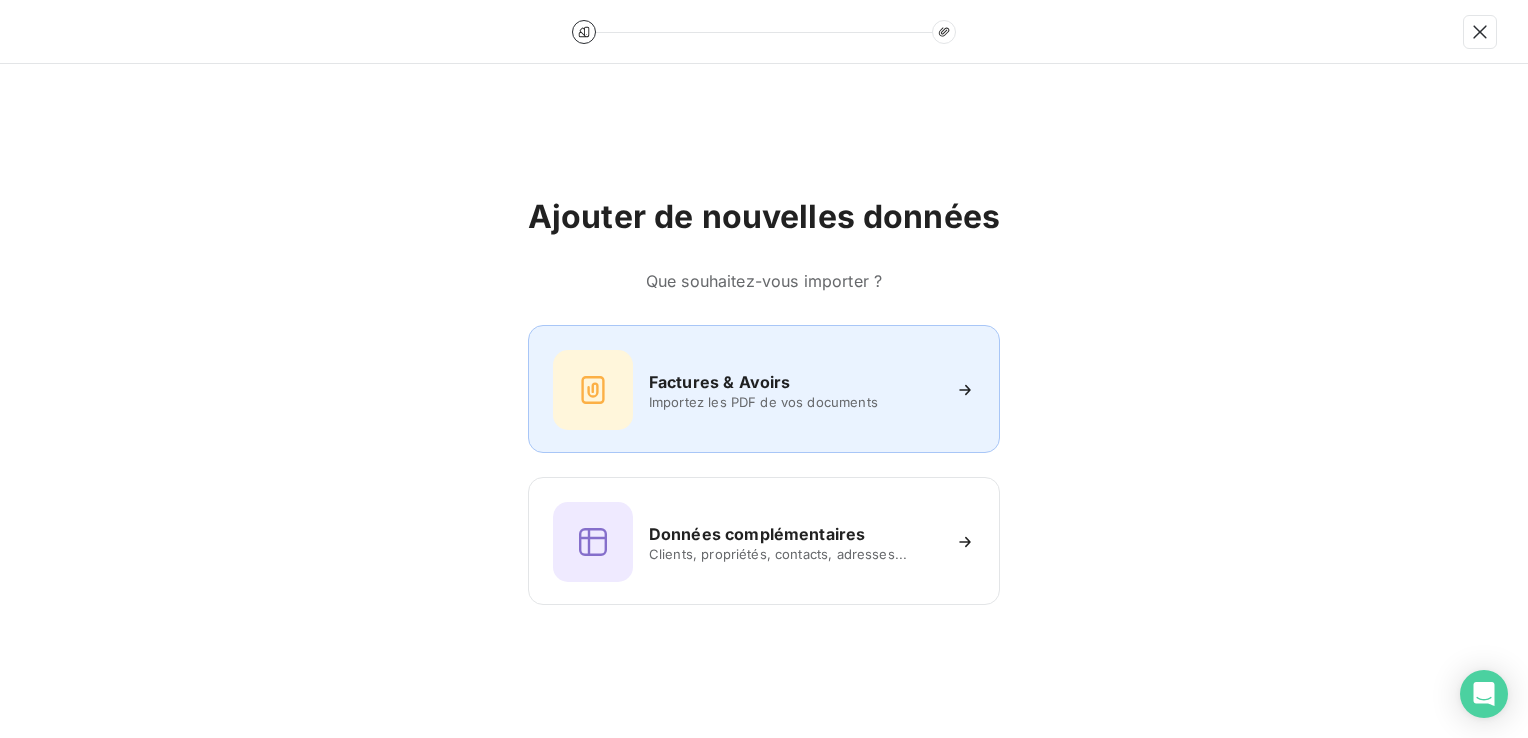 click on "Factures & Avoirs Importez les PDF de vos documents" at bounding box center [764, 390] 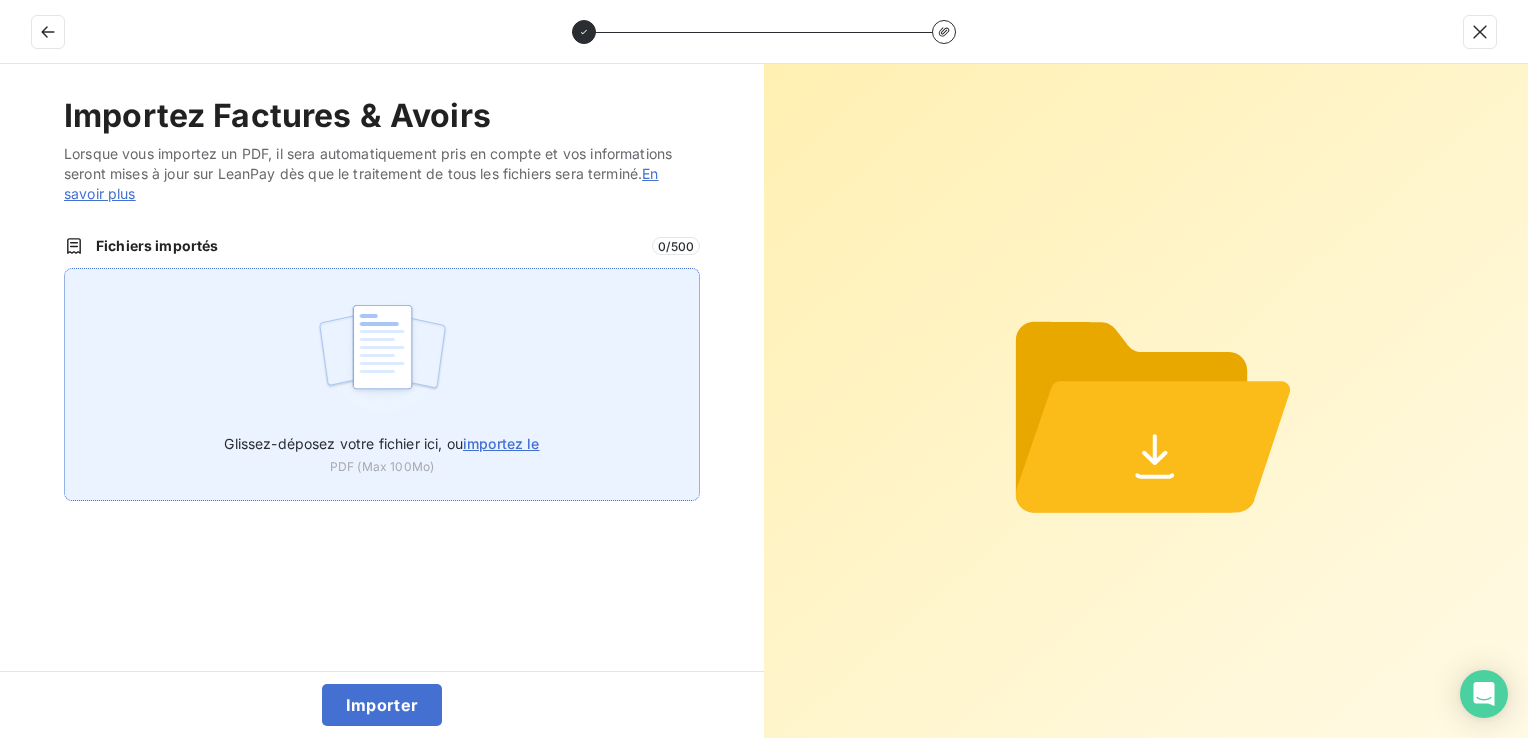 click at bounding box center [382, 357] 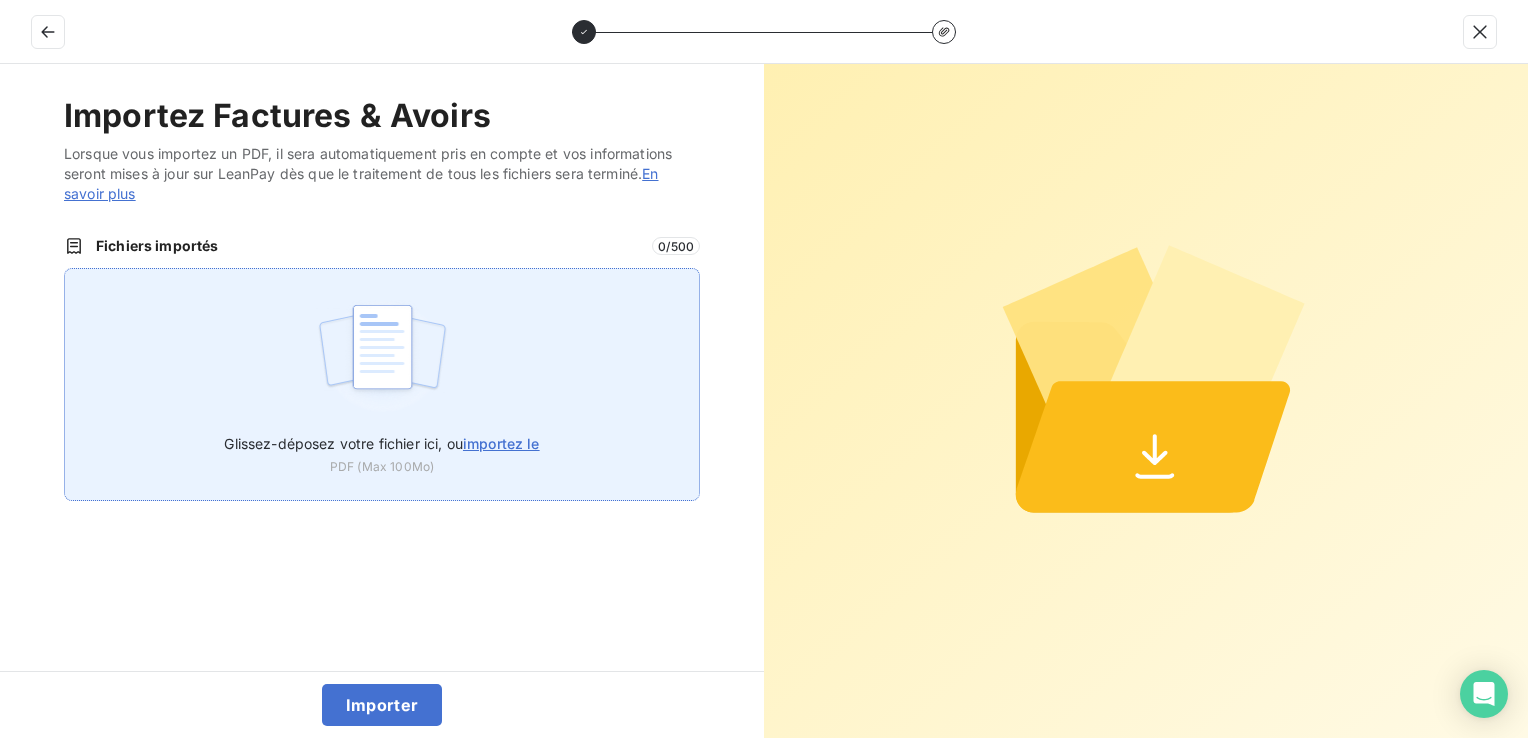 type on "C:\fakepath\250708-250715 FAC CF.PDF" 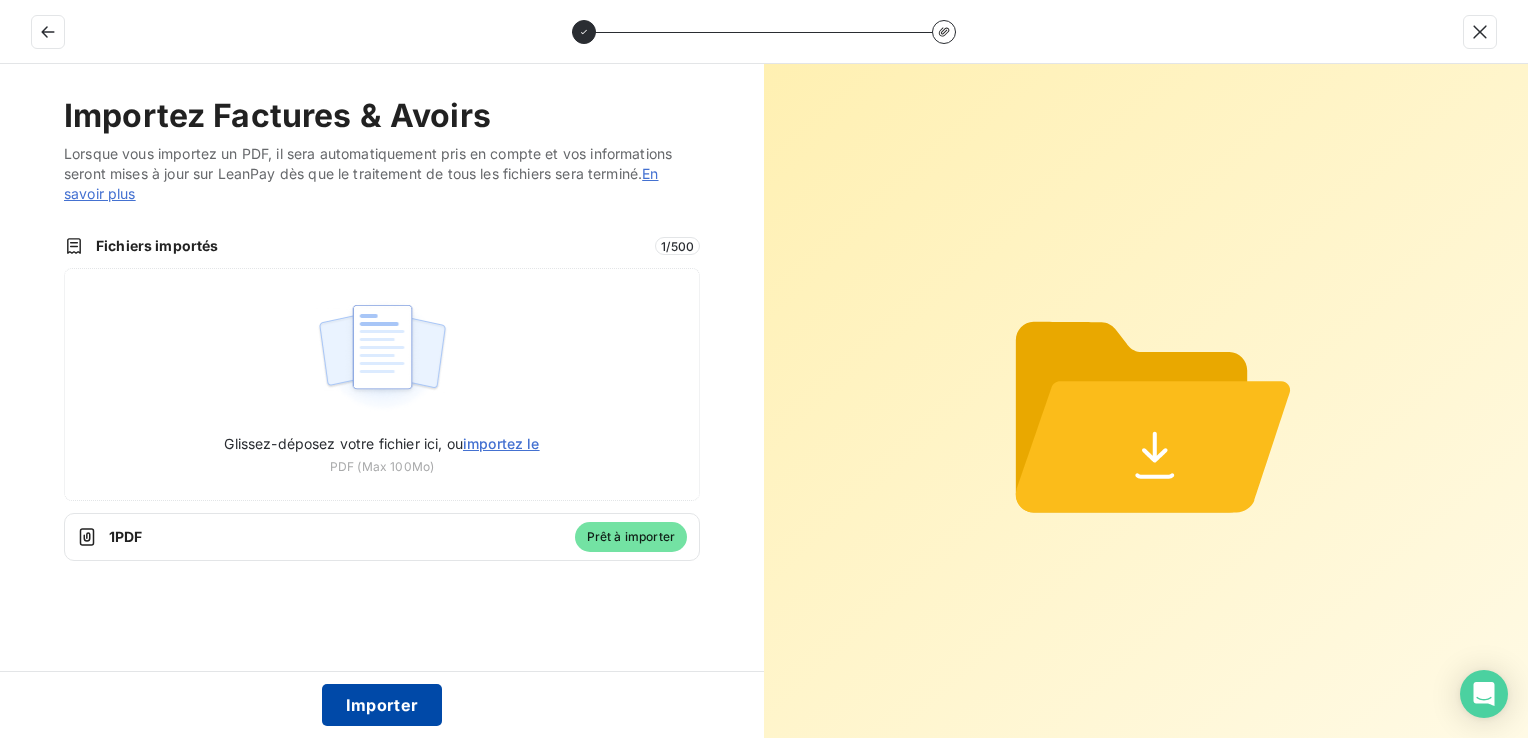 click on "Importer" at bounding box center [382, 705] 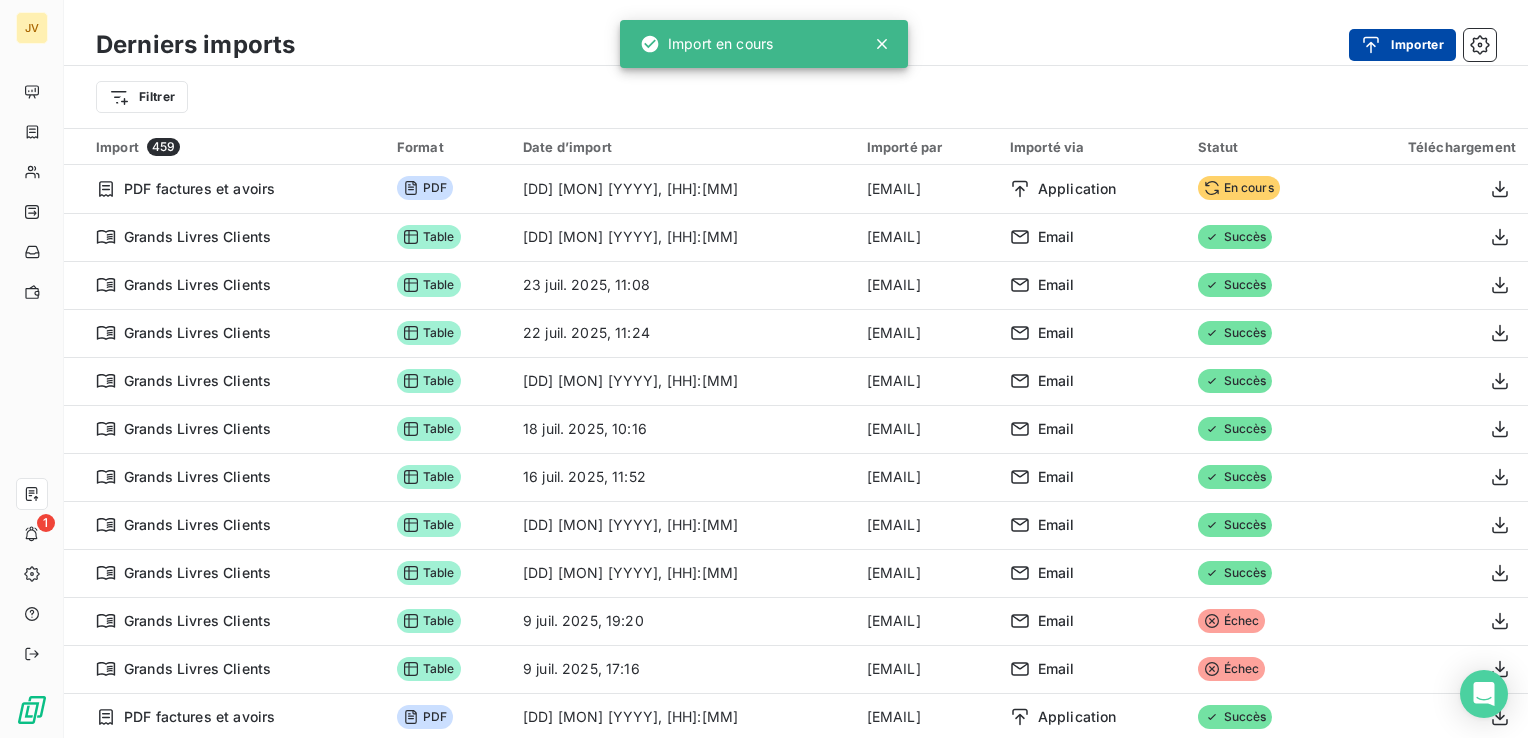 click on "Importer" at bounding box center (1402, 45) 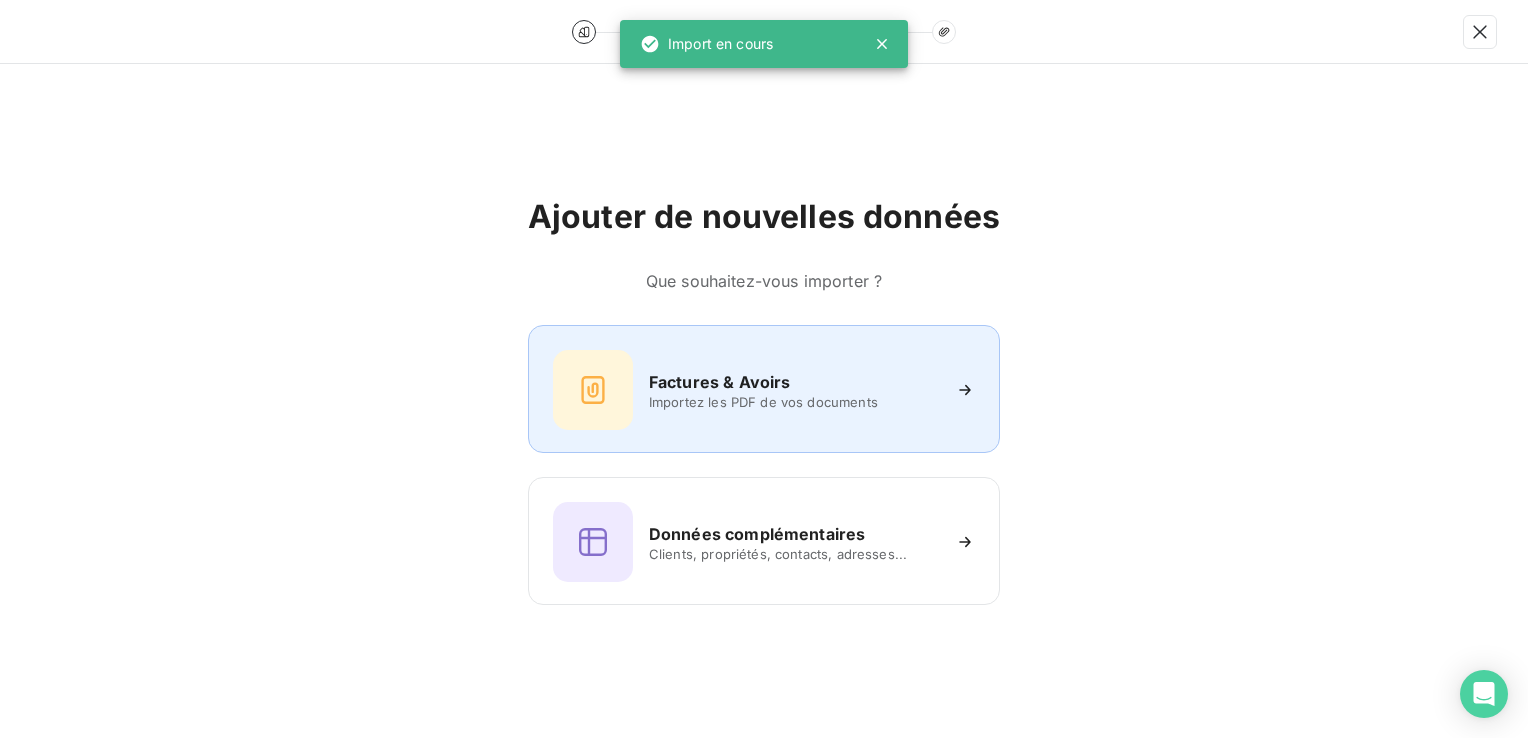 click on "Factures & Avoirs" at bounding box center (794, 382) 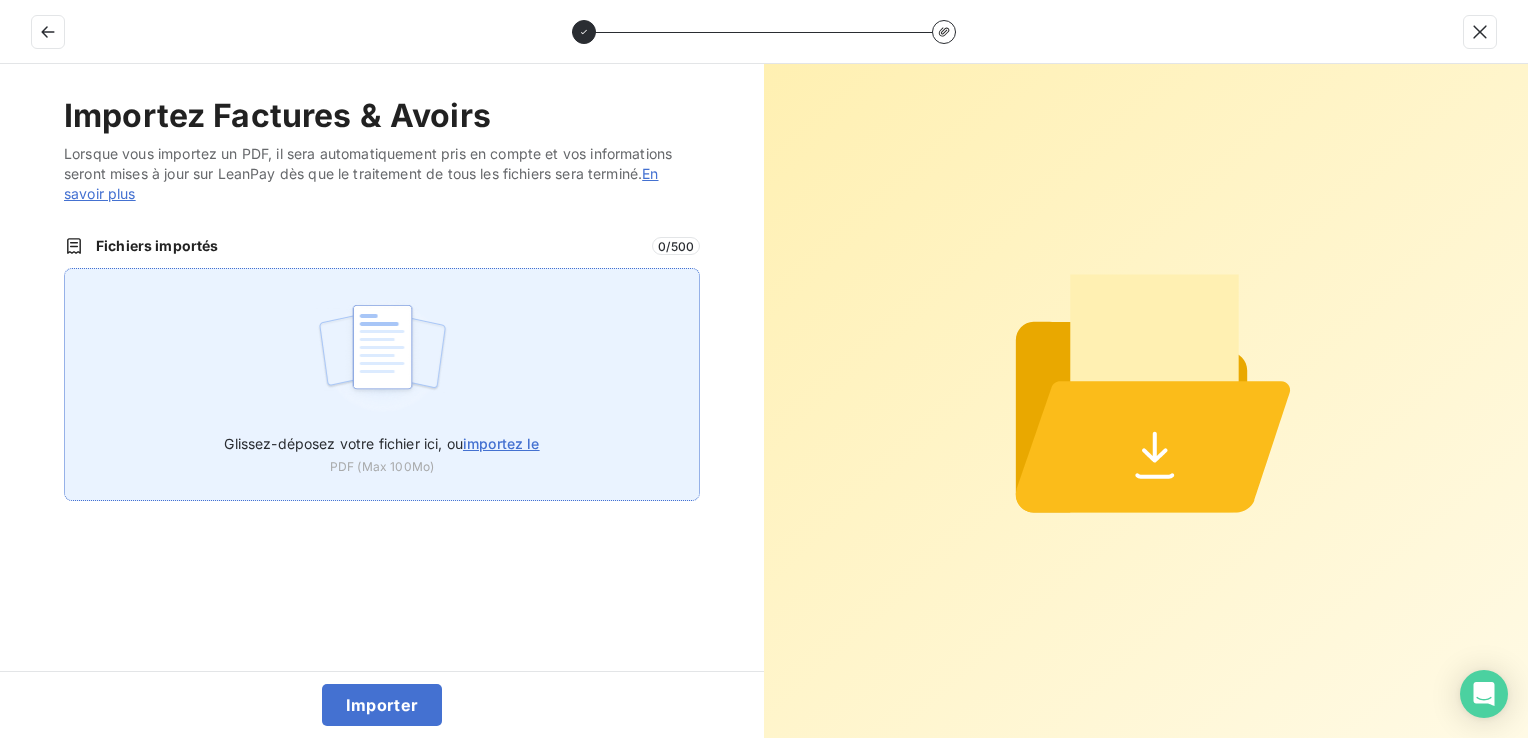click at bounding box center [382, 357] 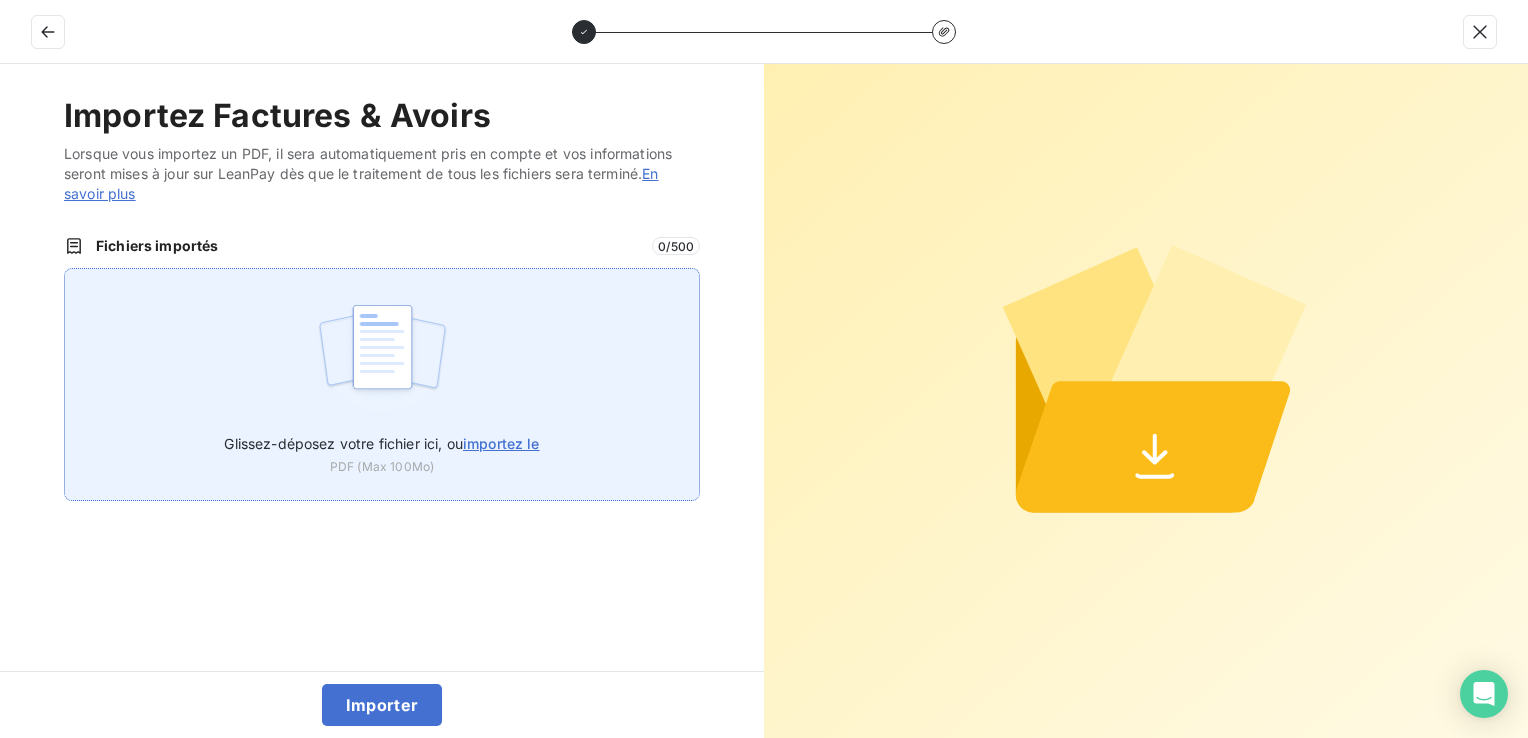type on "C:\fakepath\250716-250723 FAC CF.PDF" 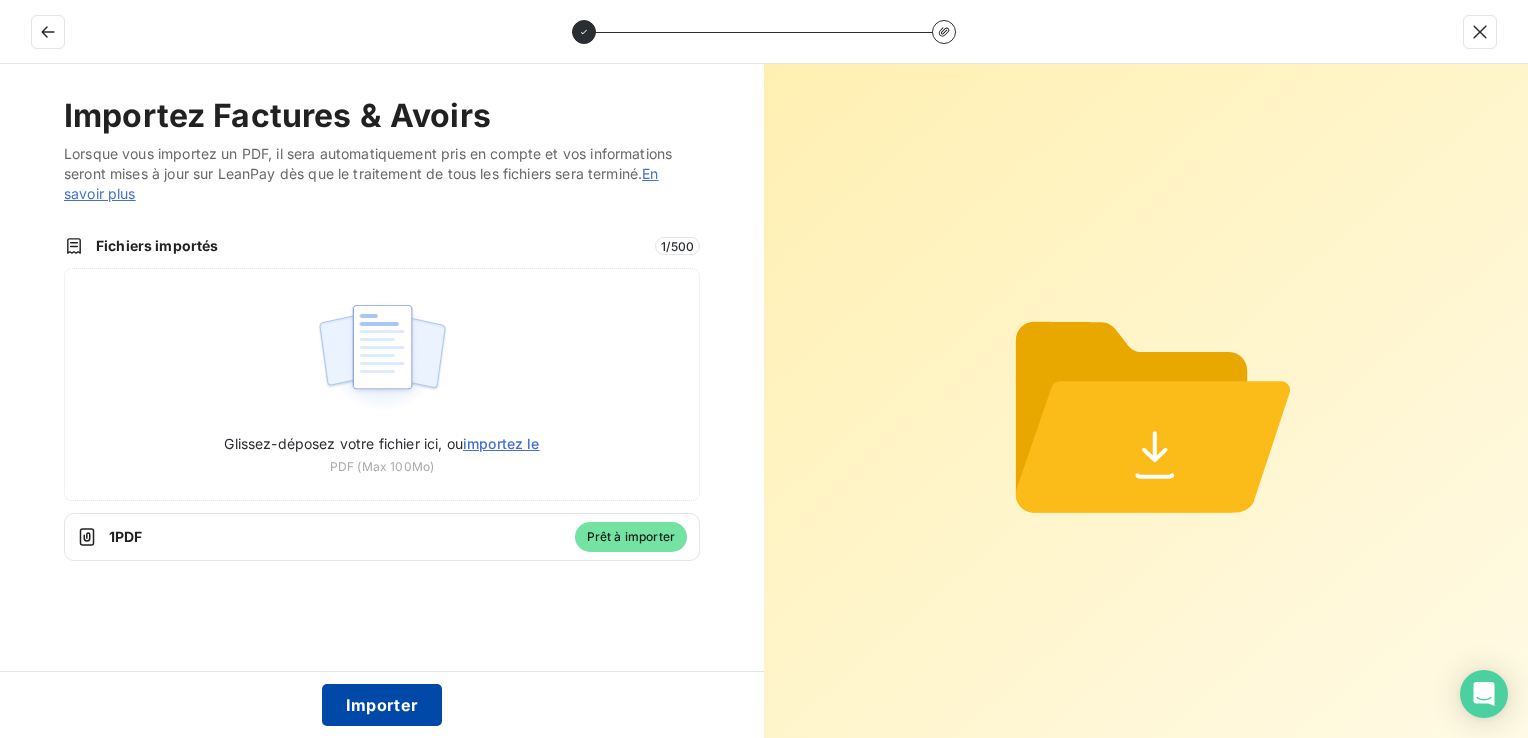 click on "Importer" at bounding box center (382, 705) 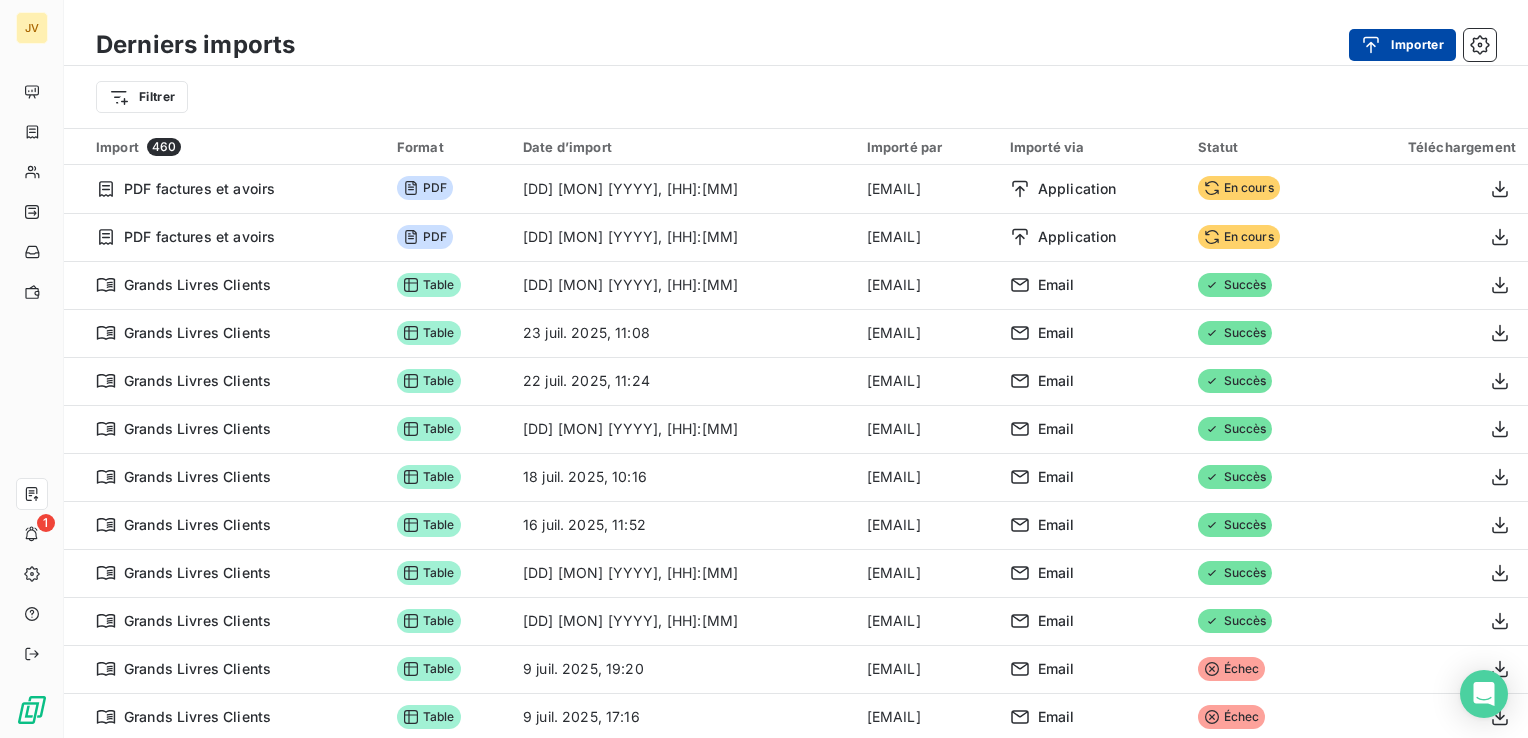 click on "Importer" at bounding box center [1402, 45] 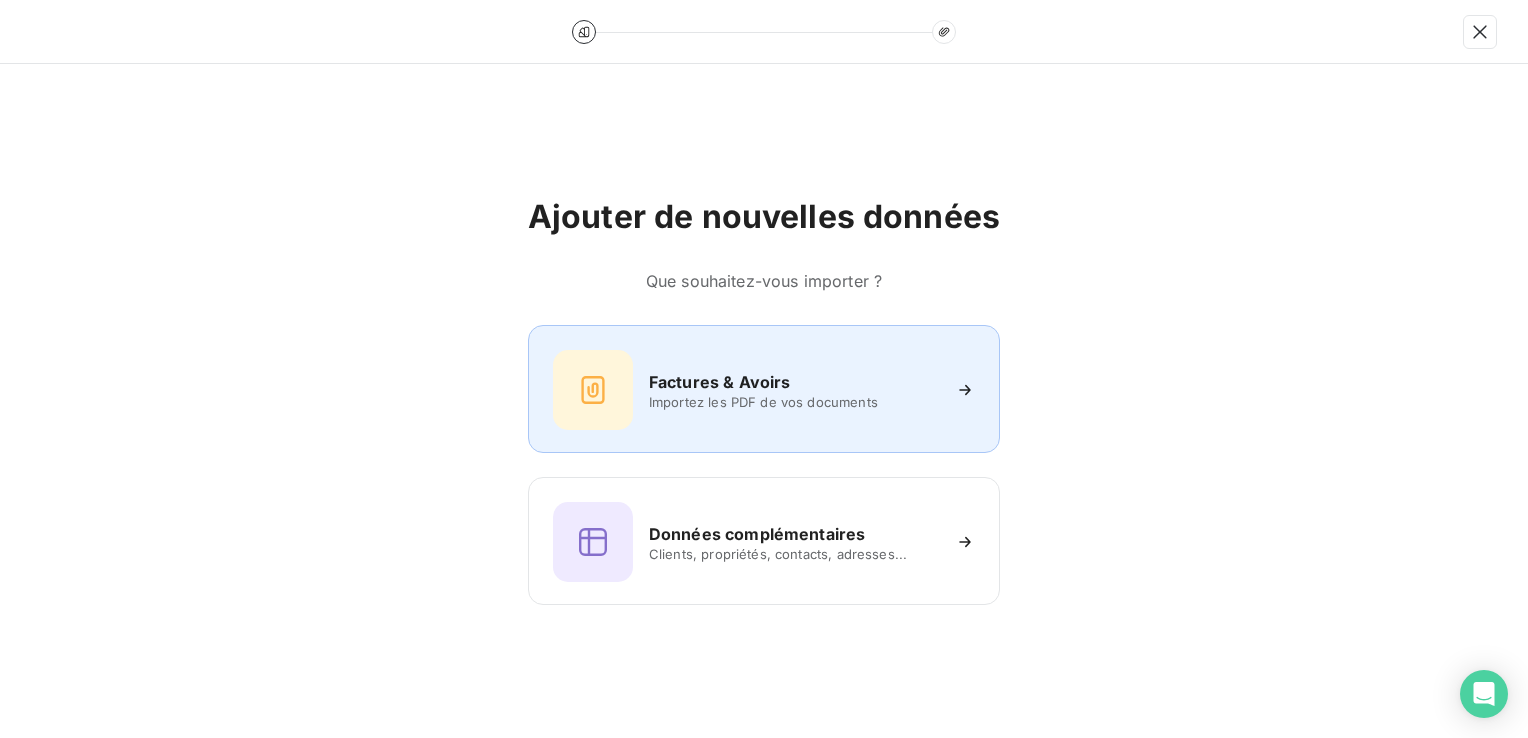 click on "Factures & Avoirs" at bounding box center [794, 382] 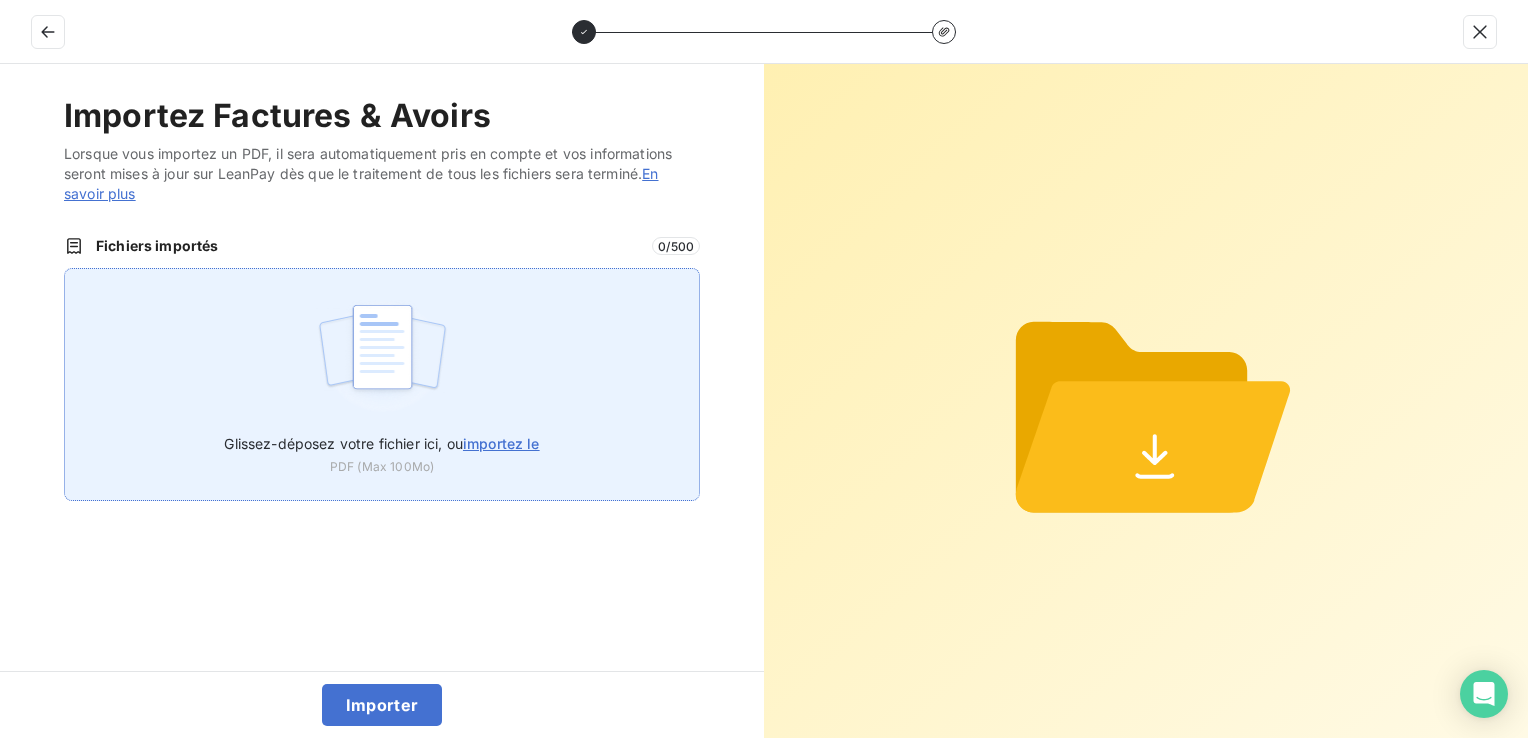 click at bounding box center [382, 357] 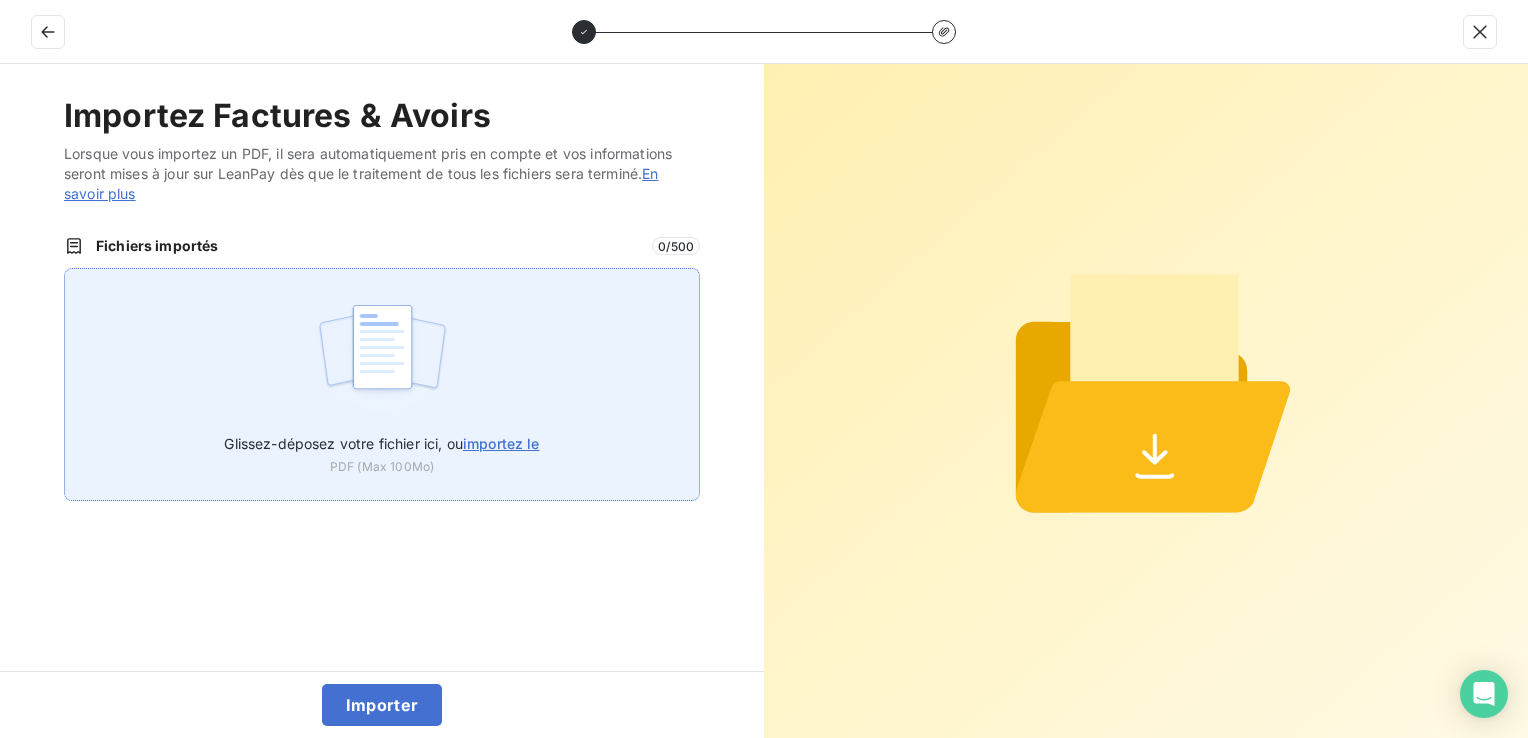 type on "C:\fakepath\250724-250731 FAC CF.PDF" 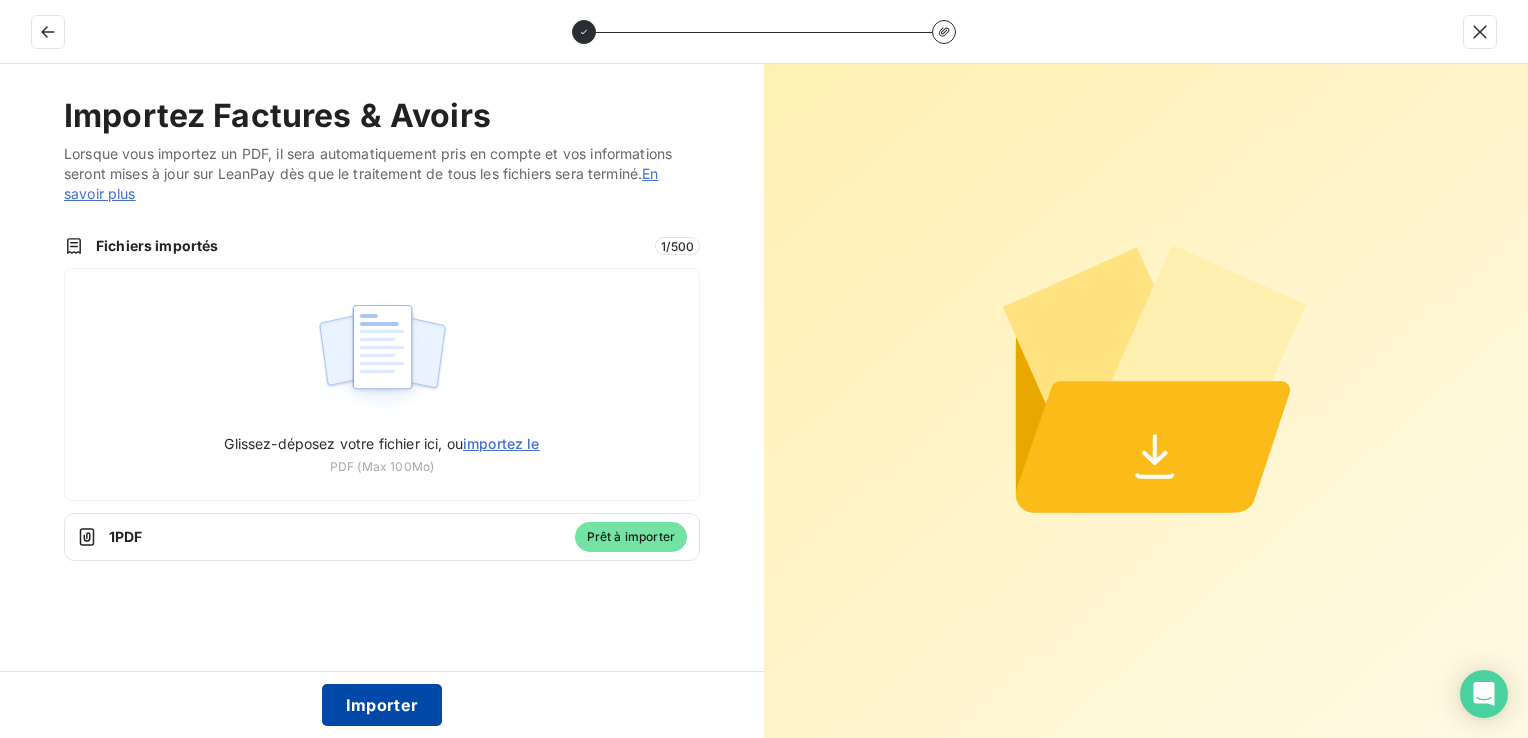 click on "Importer" at bounding box center [382, 705] 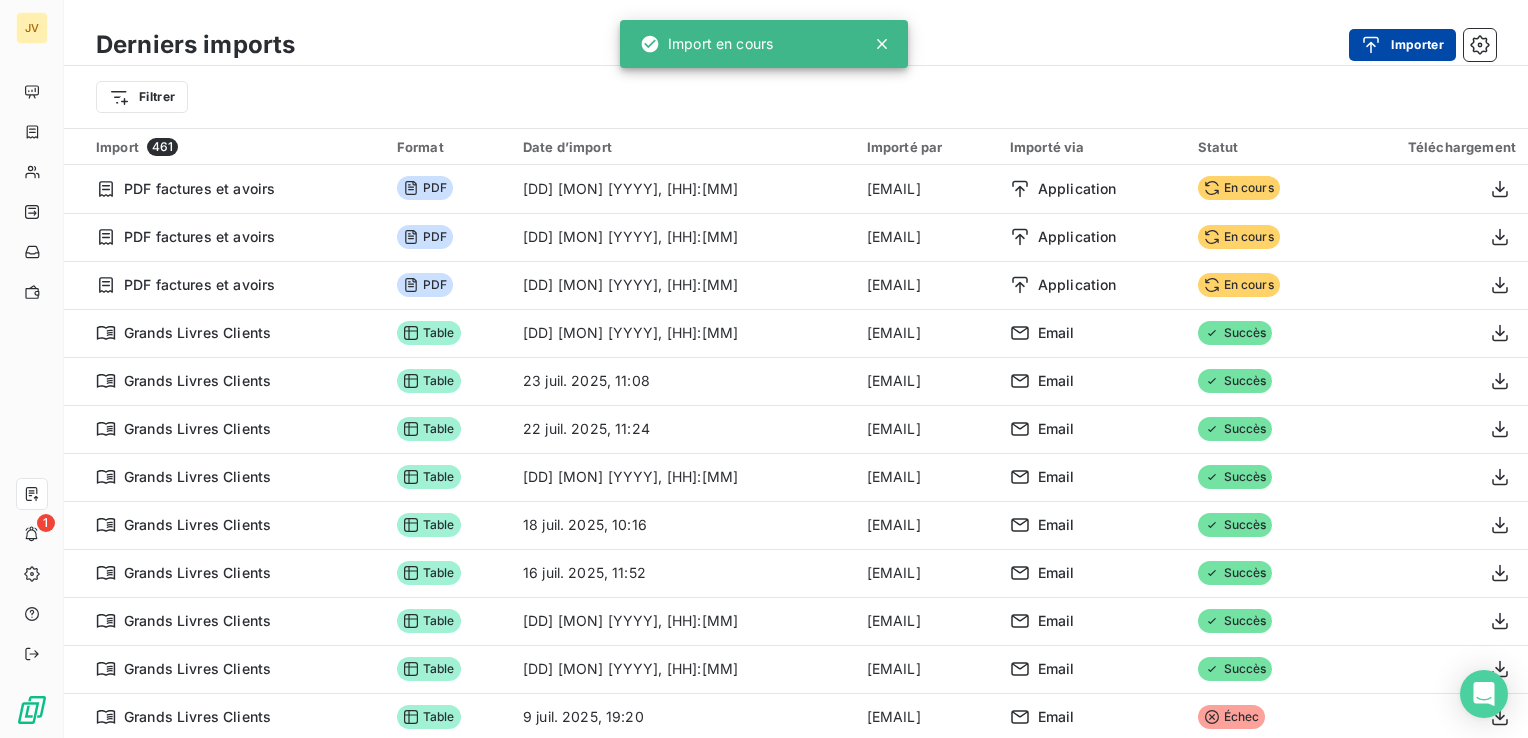 click on "Importer" at bounding box center [1402, 45] 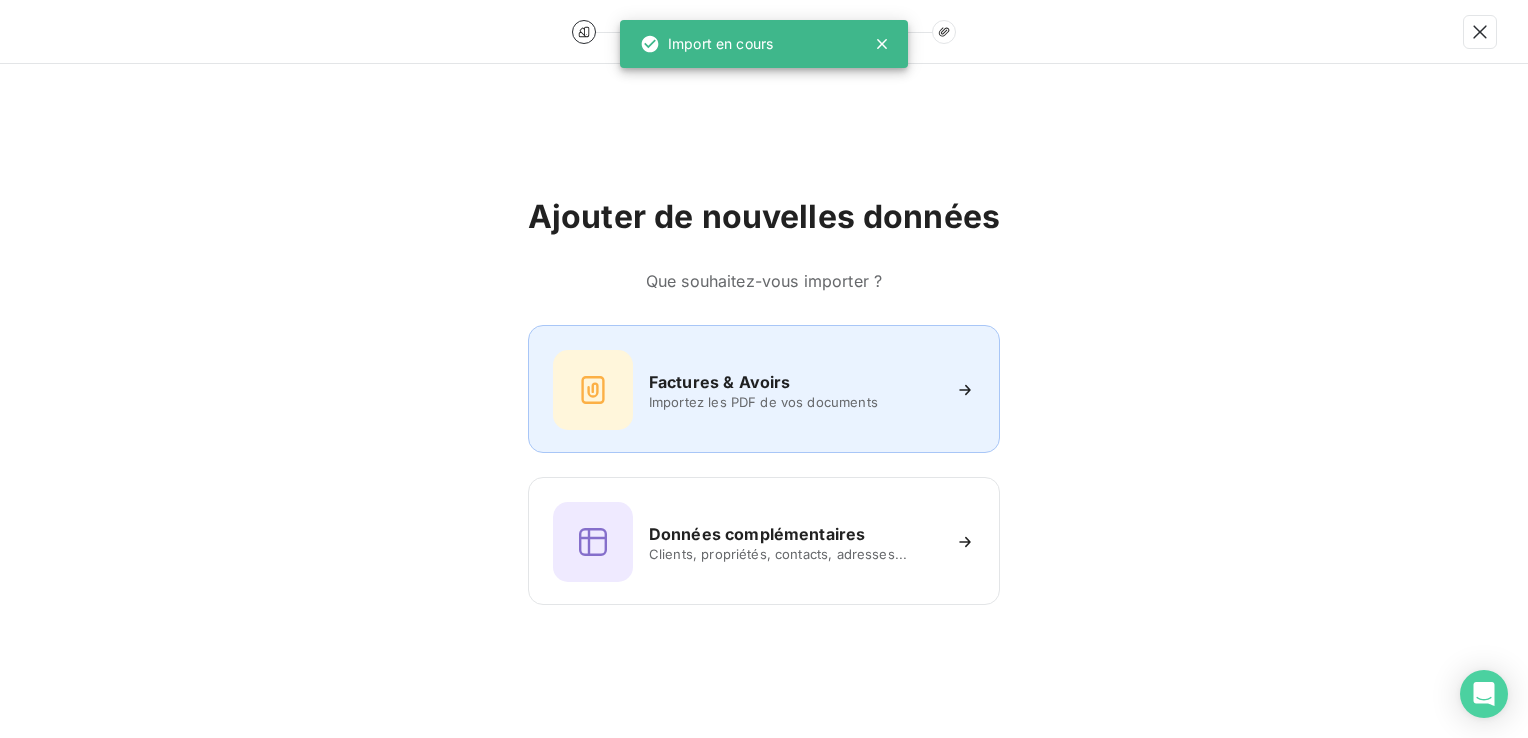 click on "Factures & Avoirs Importez les PDF de vos documents" at bounding box center (764, 390) 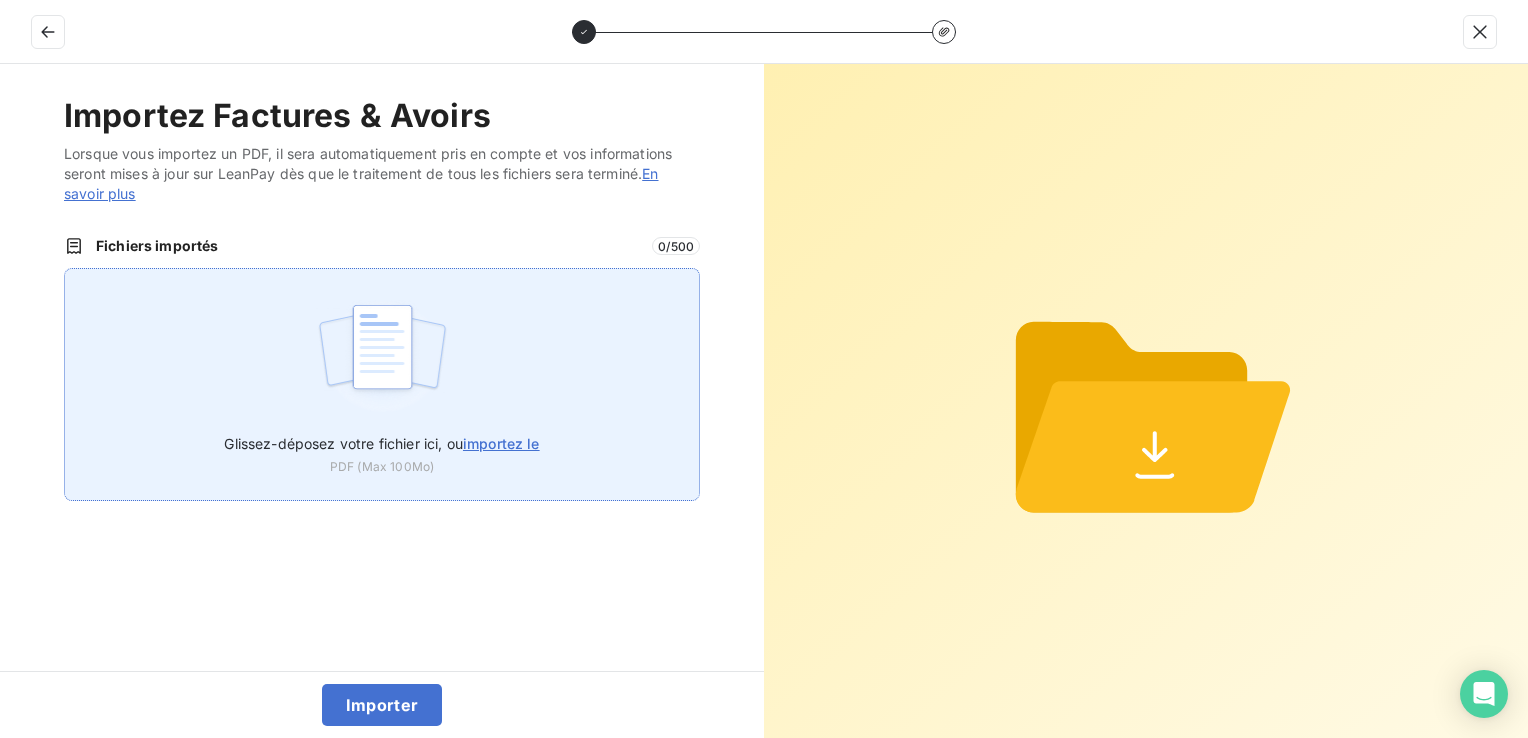 click at bounding box center [382, 357] 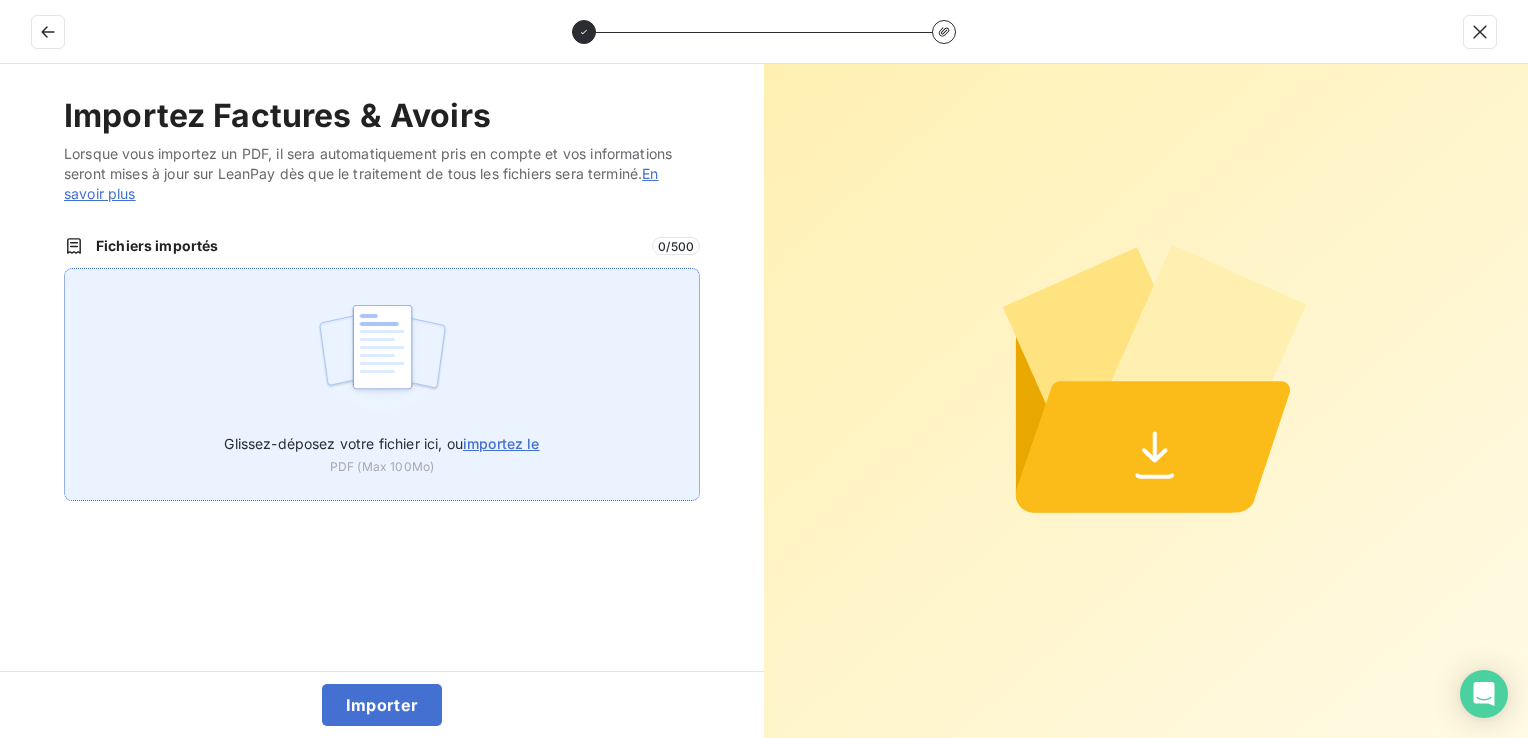 type on "C:\fakepath\250708-250731 AV CF.PDF" 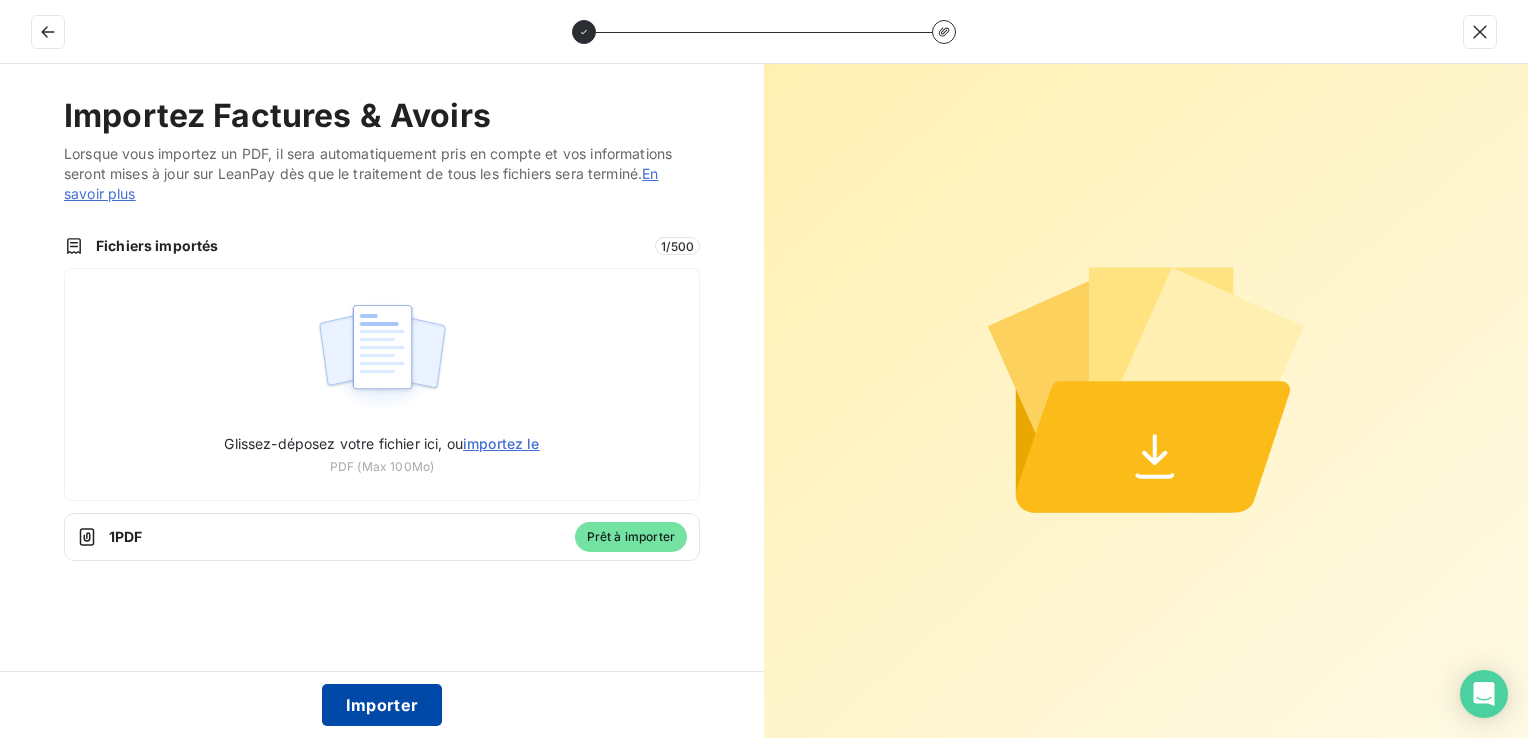 click on "Importer" at bounding box center [382, 705] 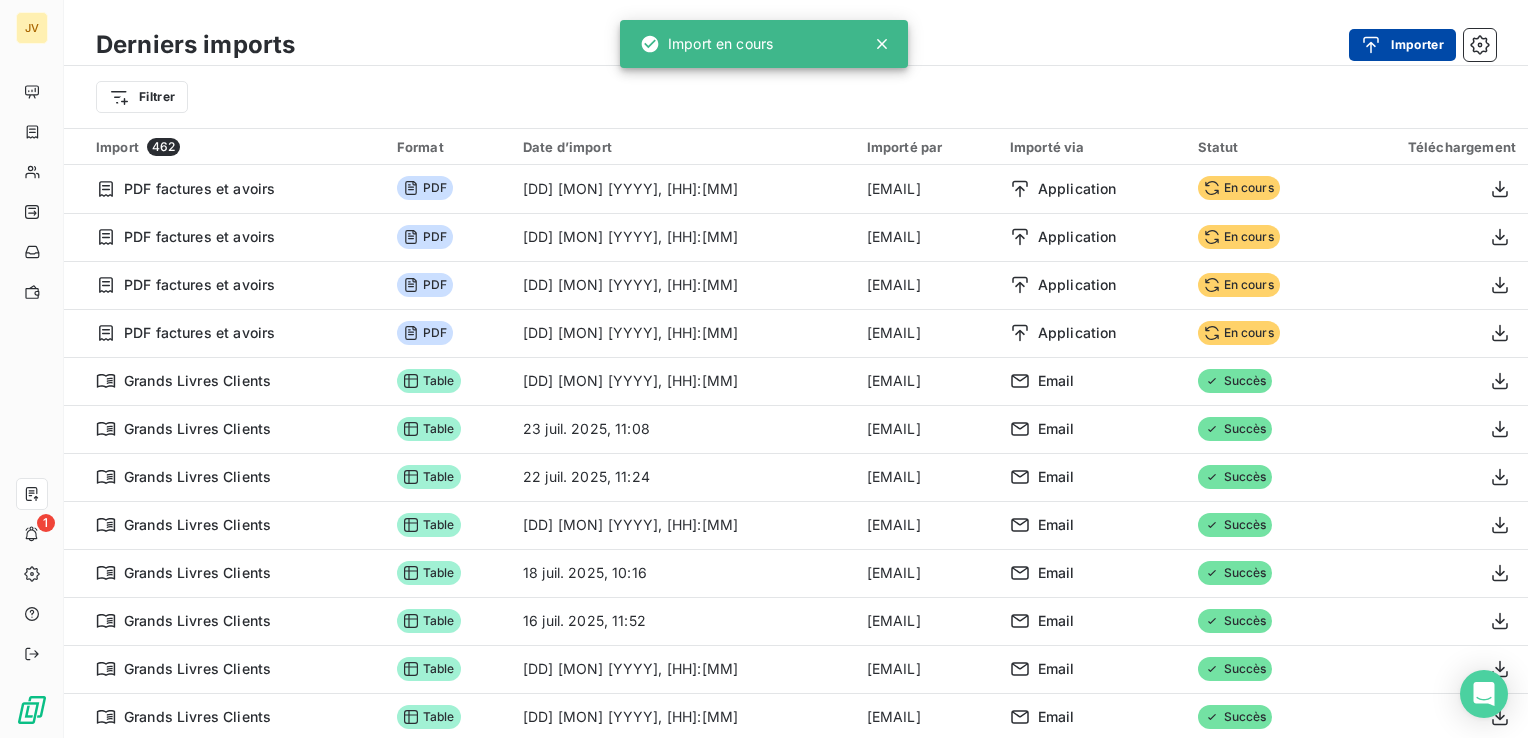 click on "Importer" at bounding box center [1402, 45] 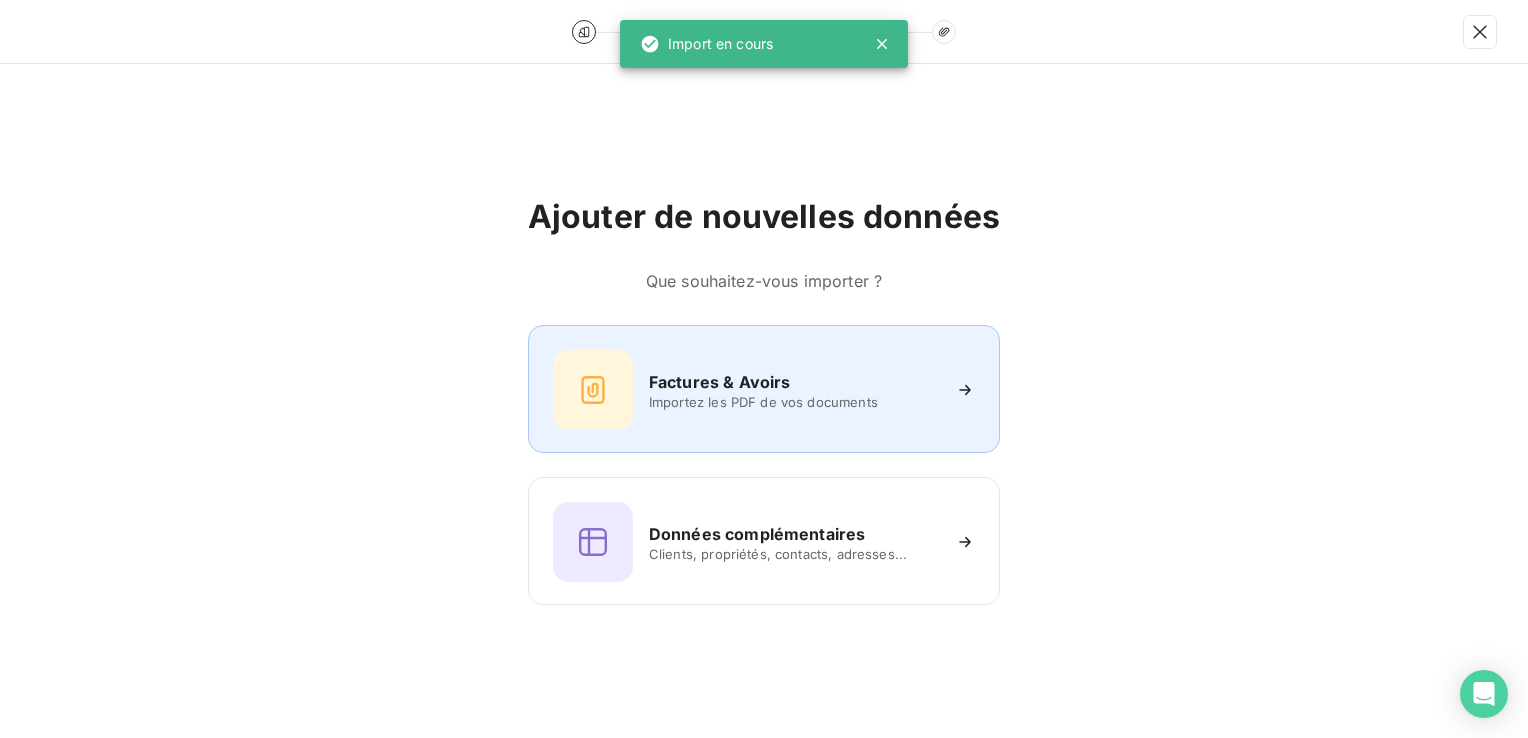 click on "Factures & Avoirs Importez les PDF de vos documents" at bounding box center (794, 390) 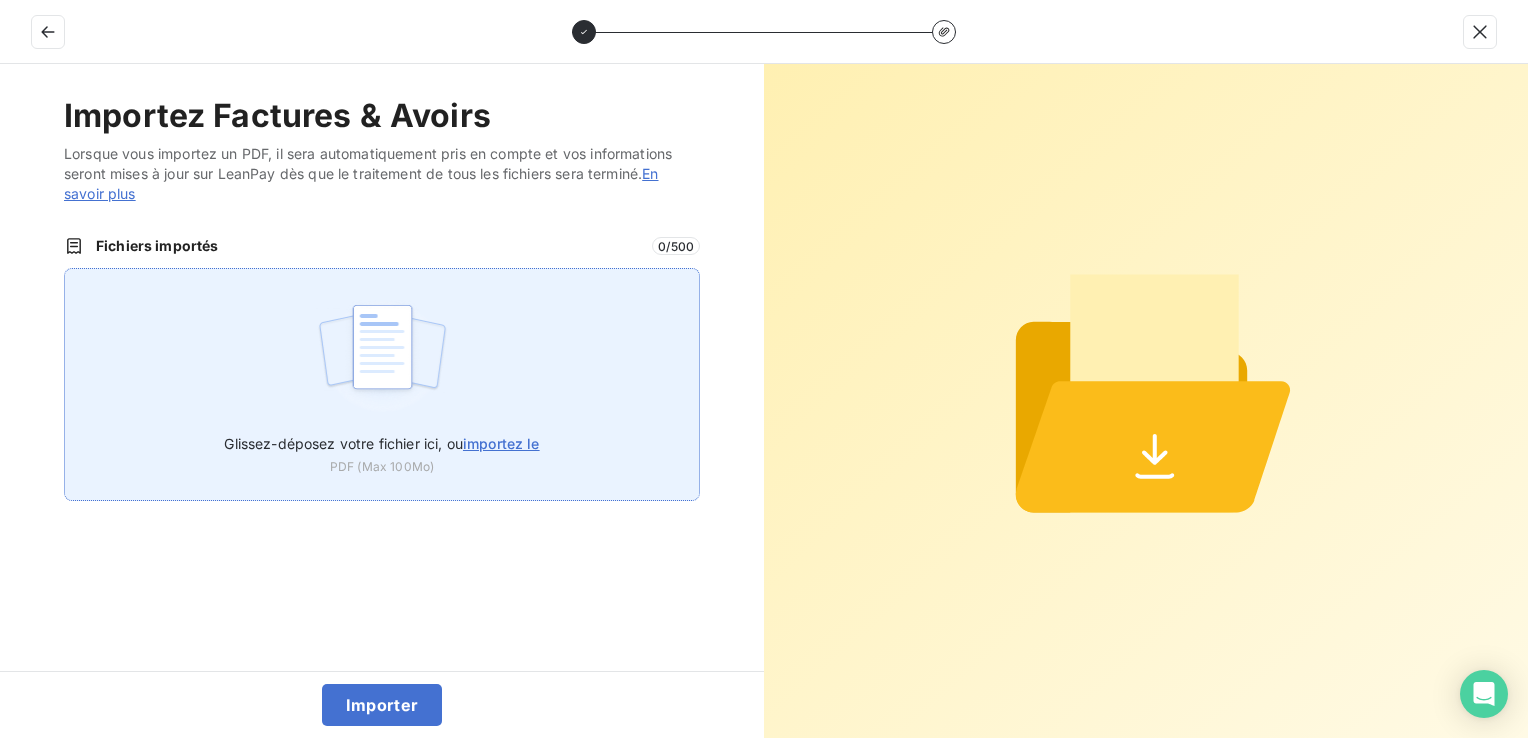 click at bounding box center (382, 357) 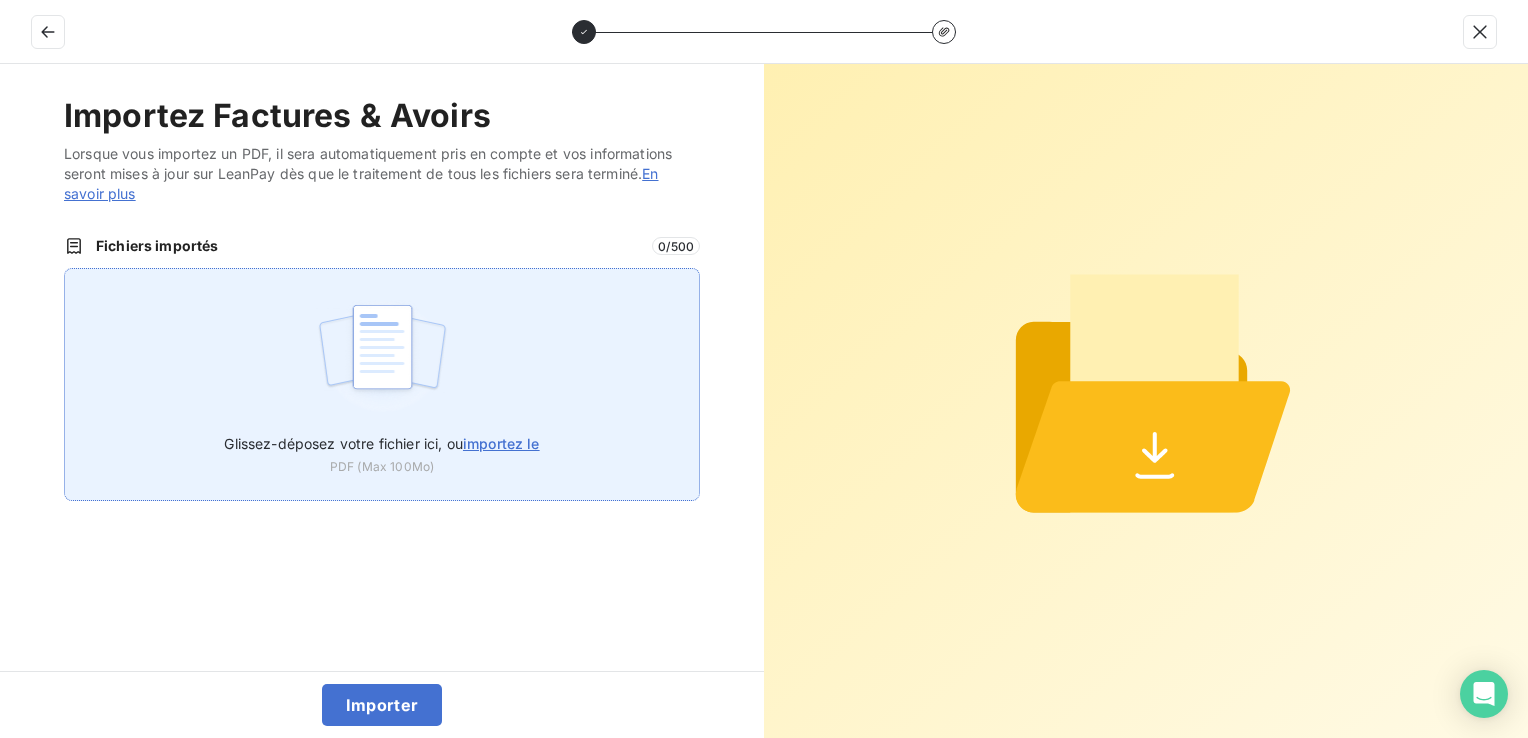 type on "C:\fakepath\250709-250731 FAC CX.PDF" 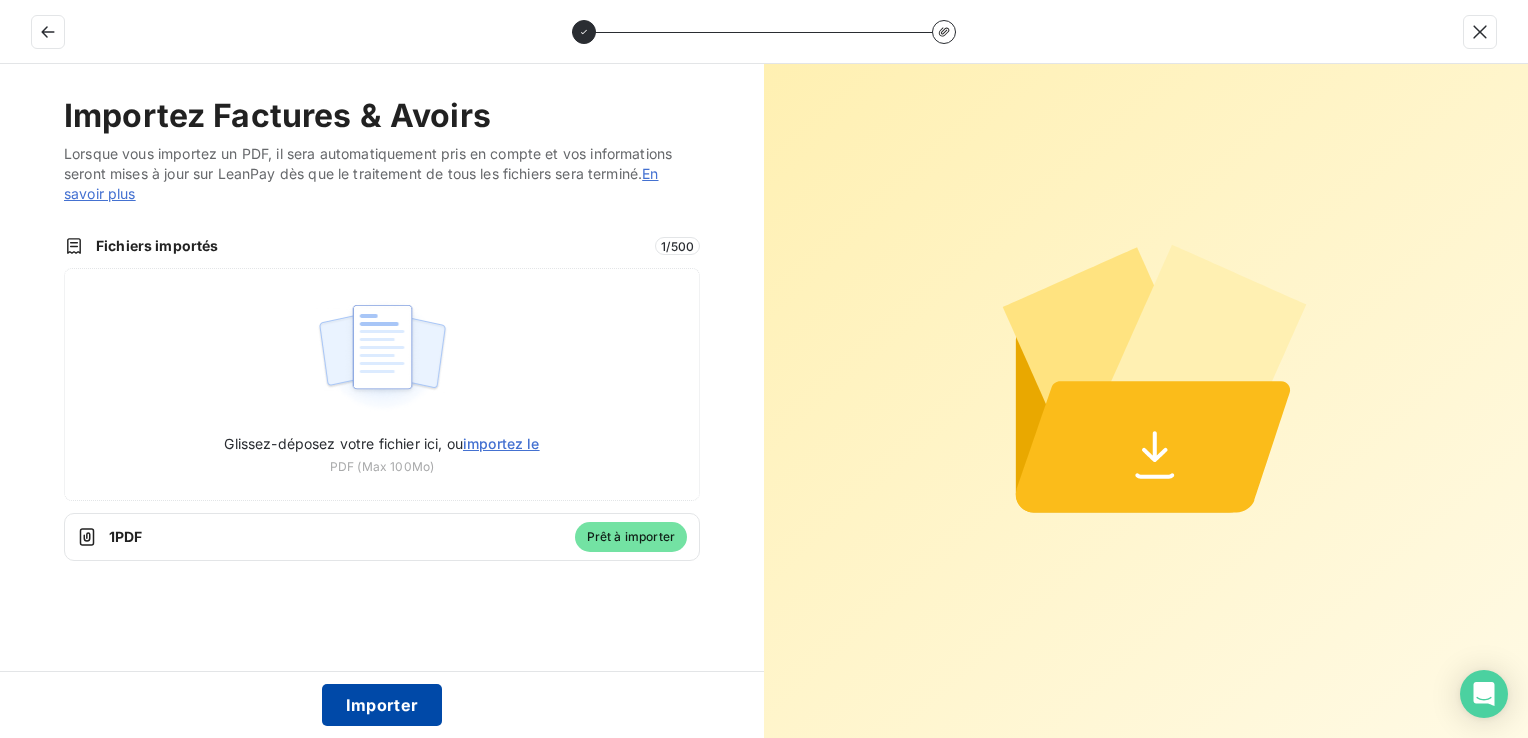 click on "Importer" at bounding box center [382, 705] 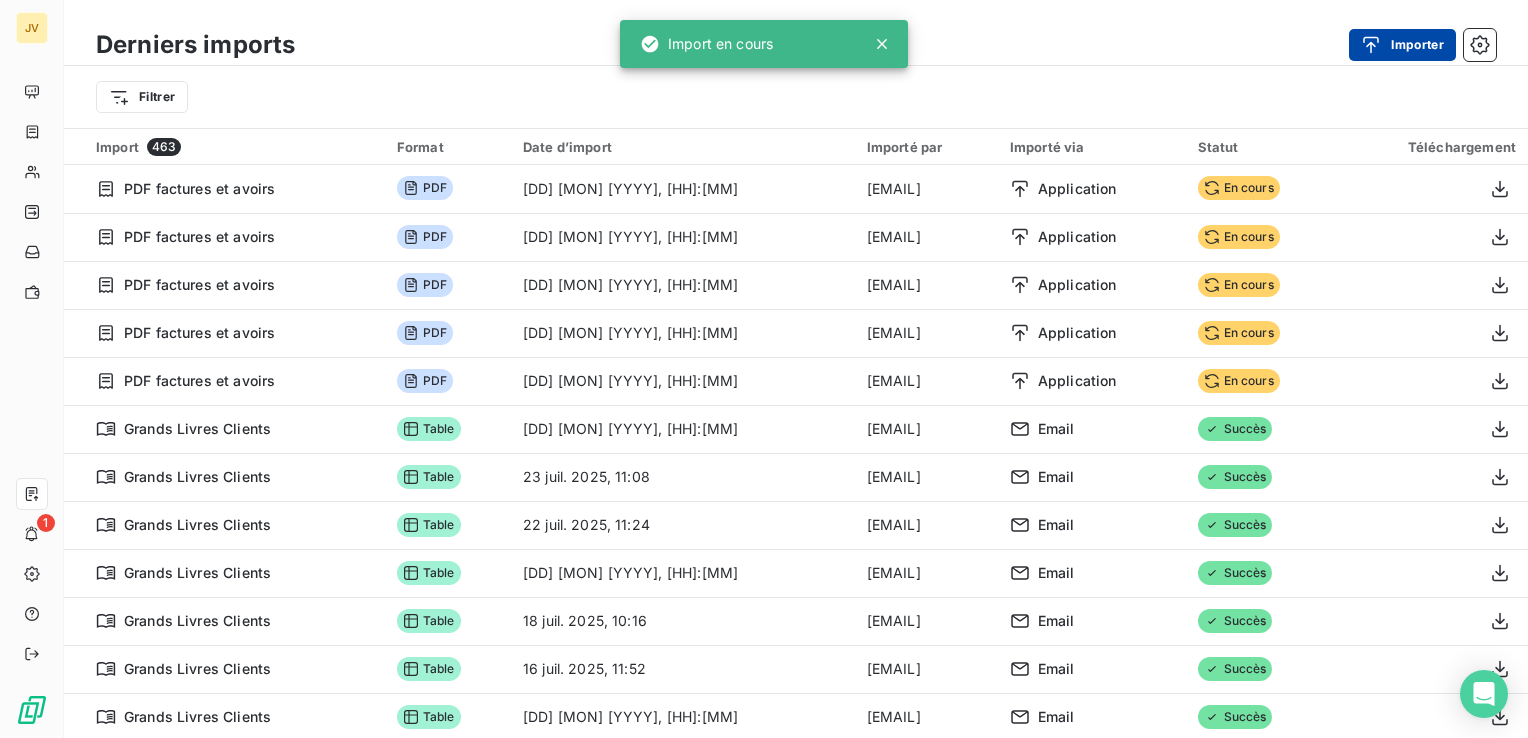 click on "Importer" at bounding box center [1402, 45] 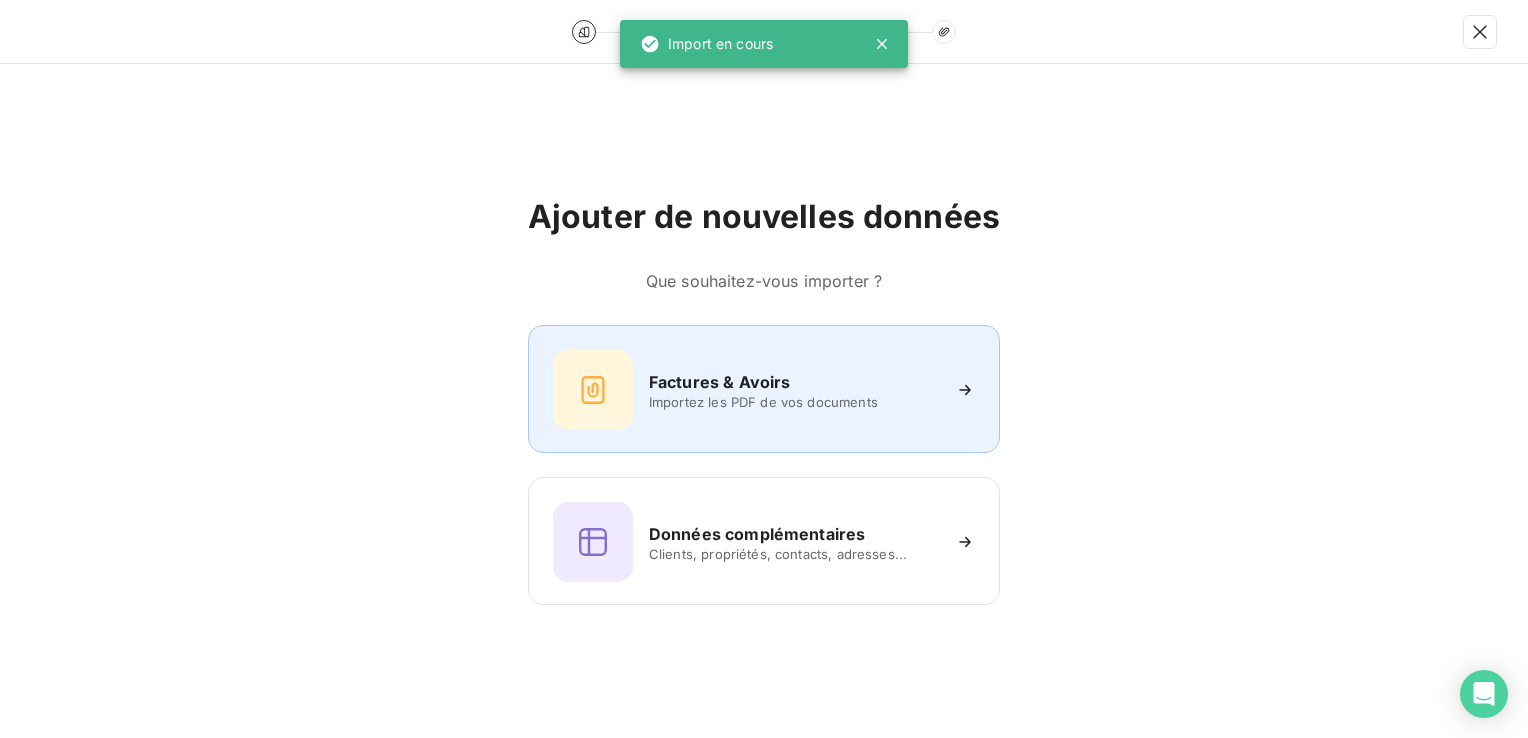 click on "Factures & Avoirs Importez les PDF de vos documents" at bounding box center [764, 390] 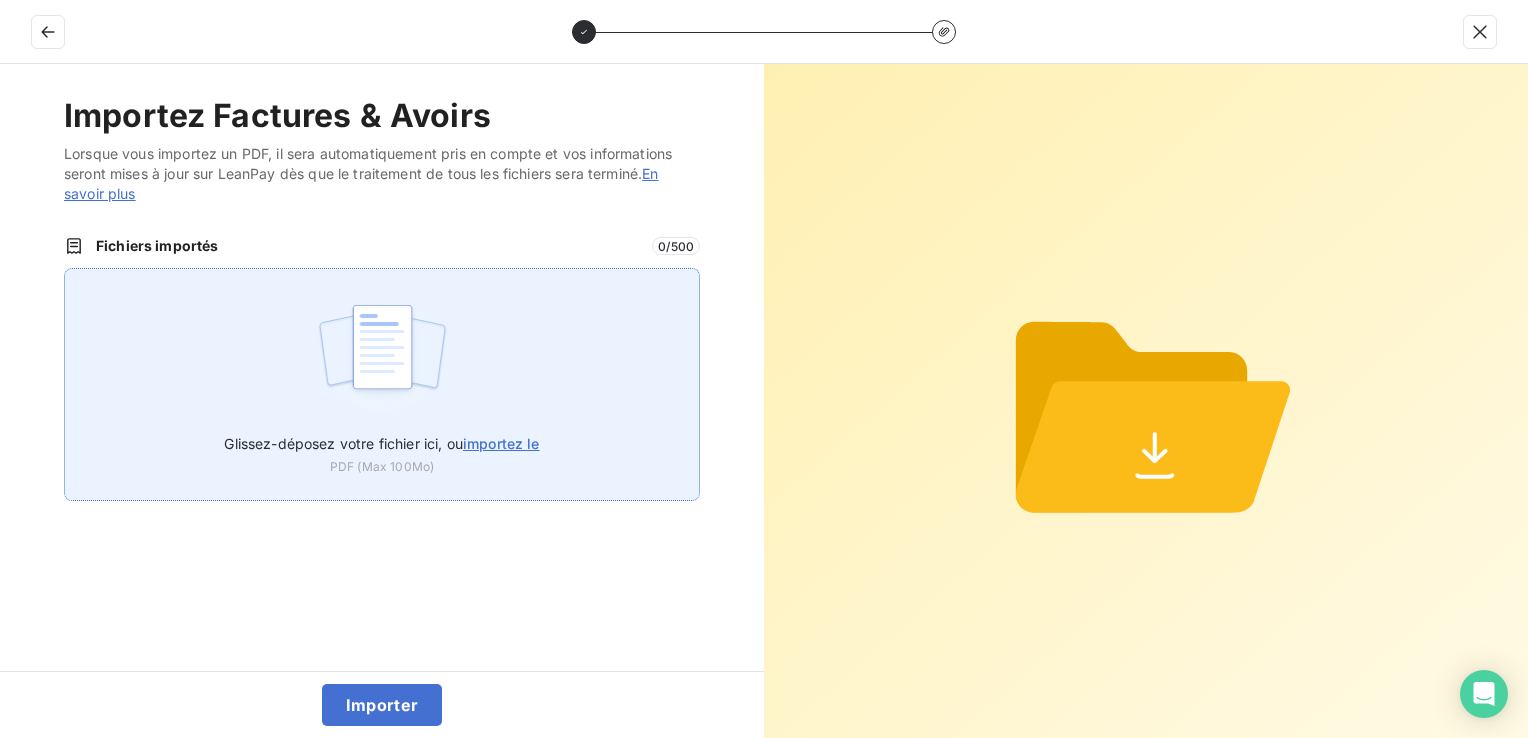 click at bounding box center [382, 357] 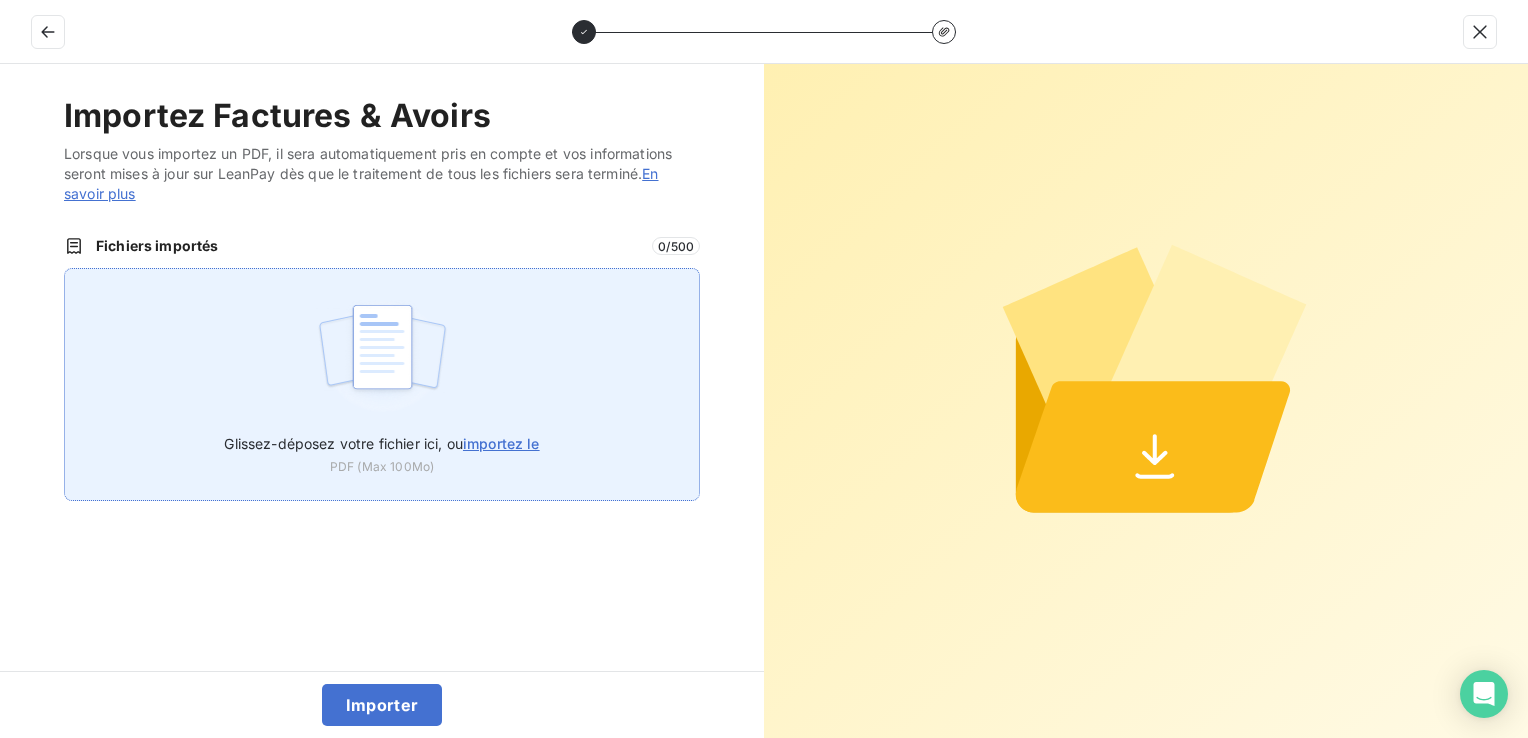 type on "C:\fakepath\250701-250731 AV CX.PDF" 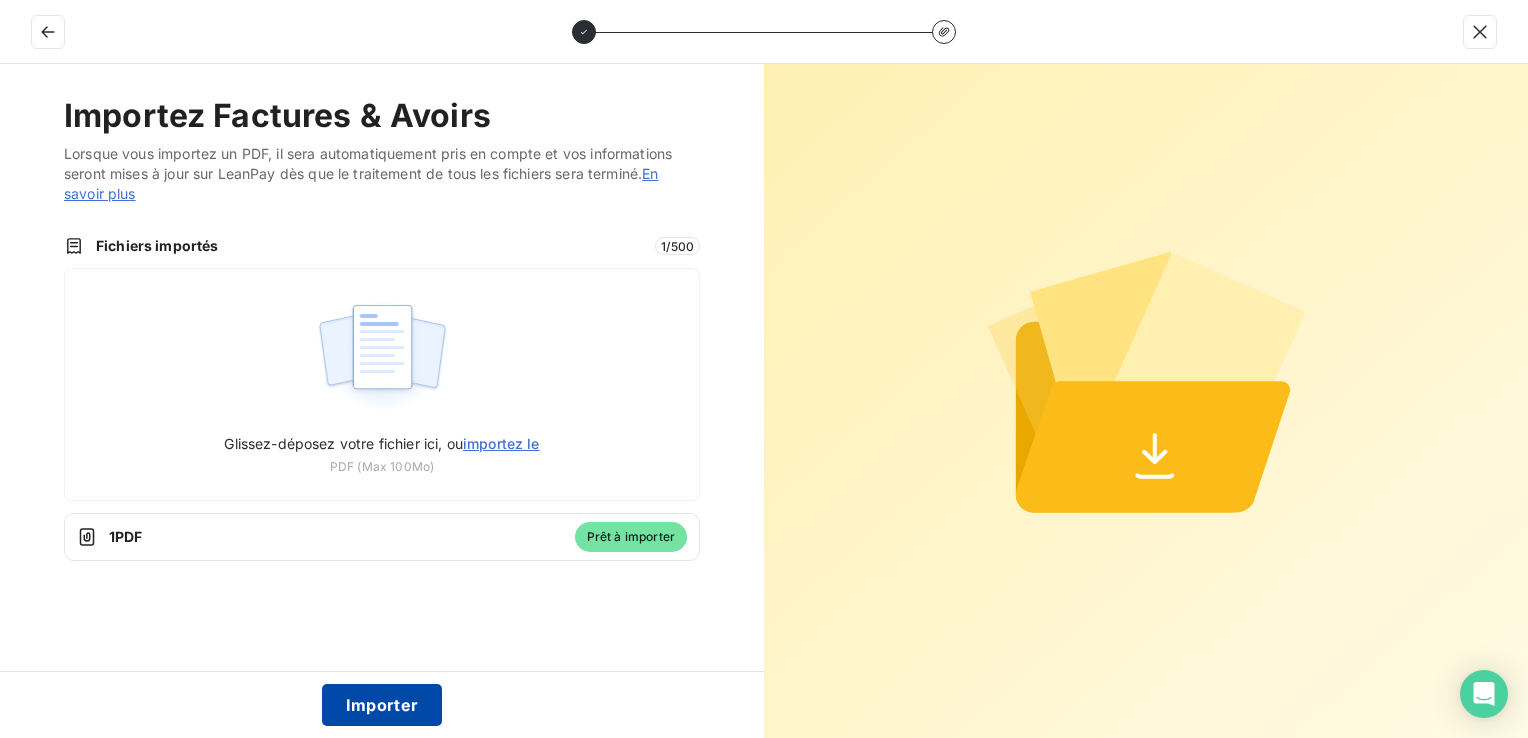 click on "Importer" at bounding box center [382, 705] 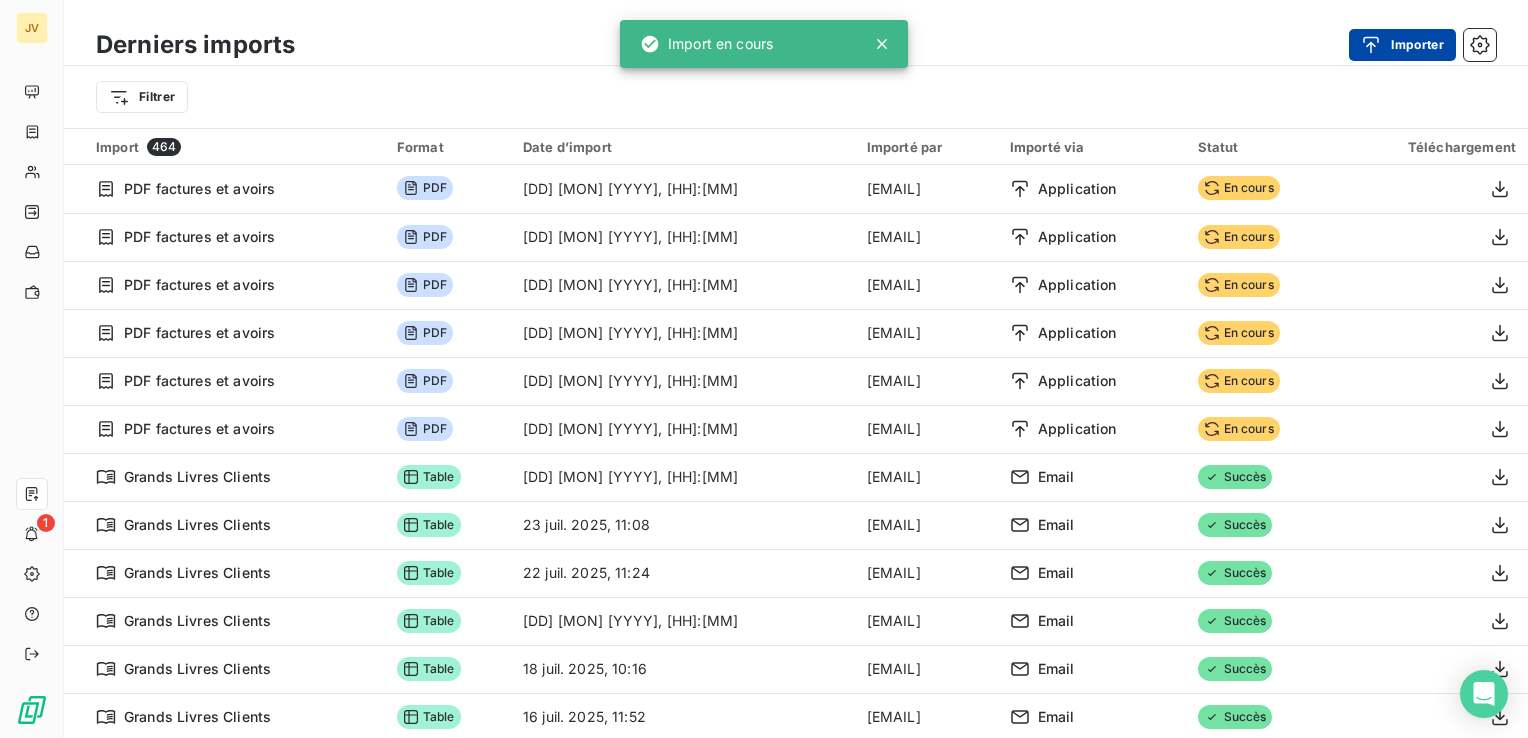 click on "Importer" at bounding box center (1402, 45) 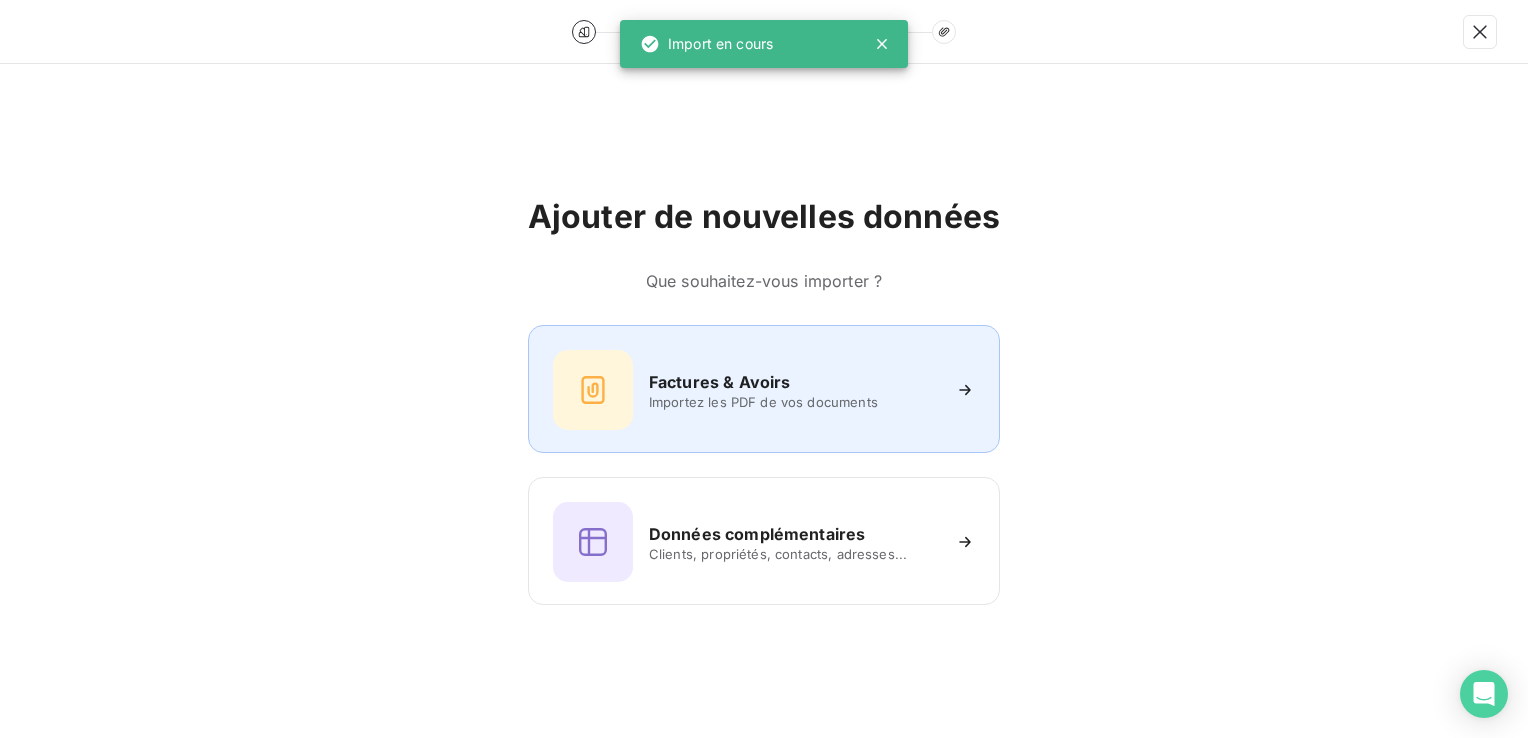 click on "Factures & Avoirs Importez les PDF de vos documents" at bounding box center (764, 390) 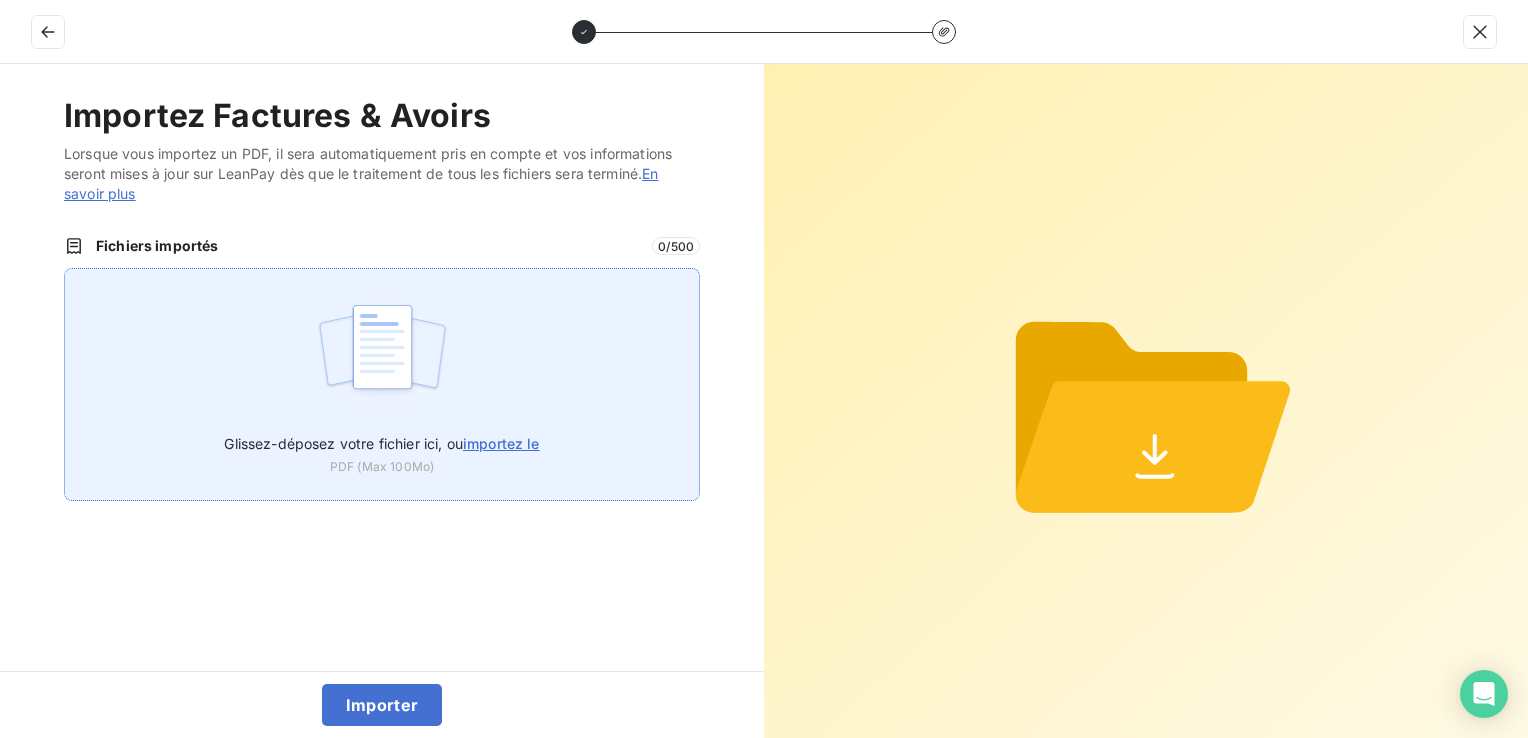 click at bounding box center (382, 357) 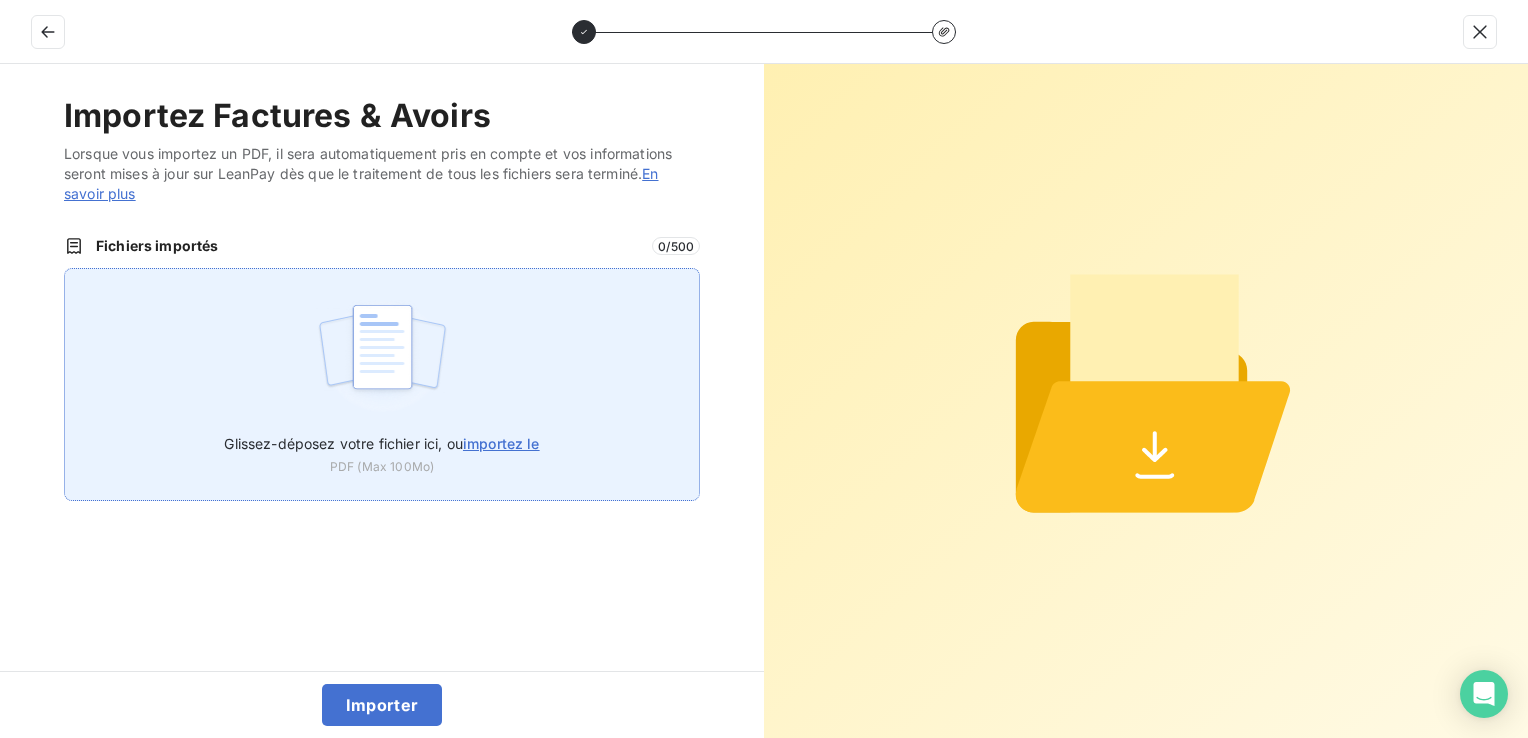 type on "C:\fakepath\250701 - 250731 FAC NF.PDF" 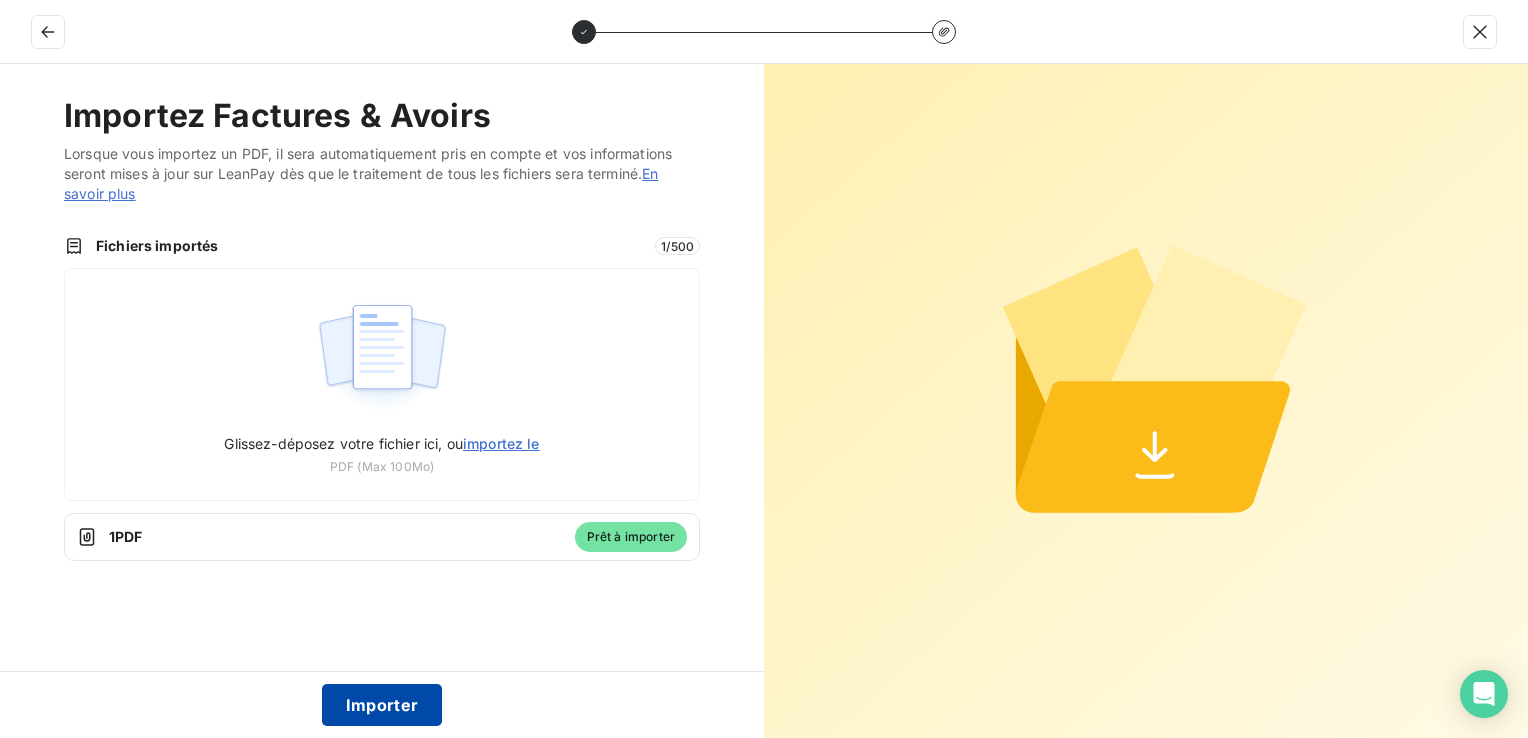 click on "Importer" at bounding box center (382, 705) 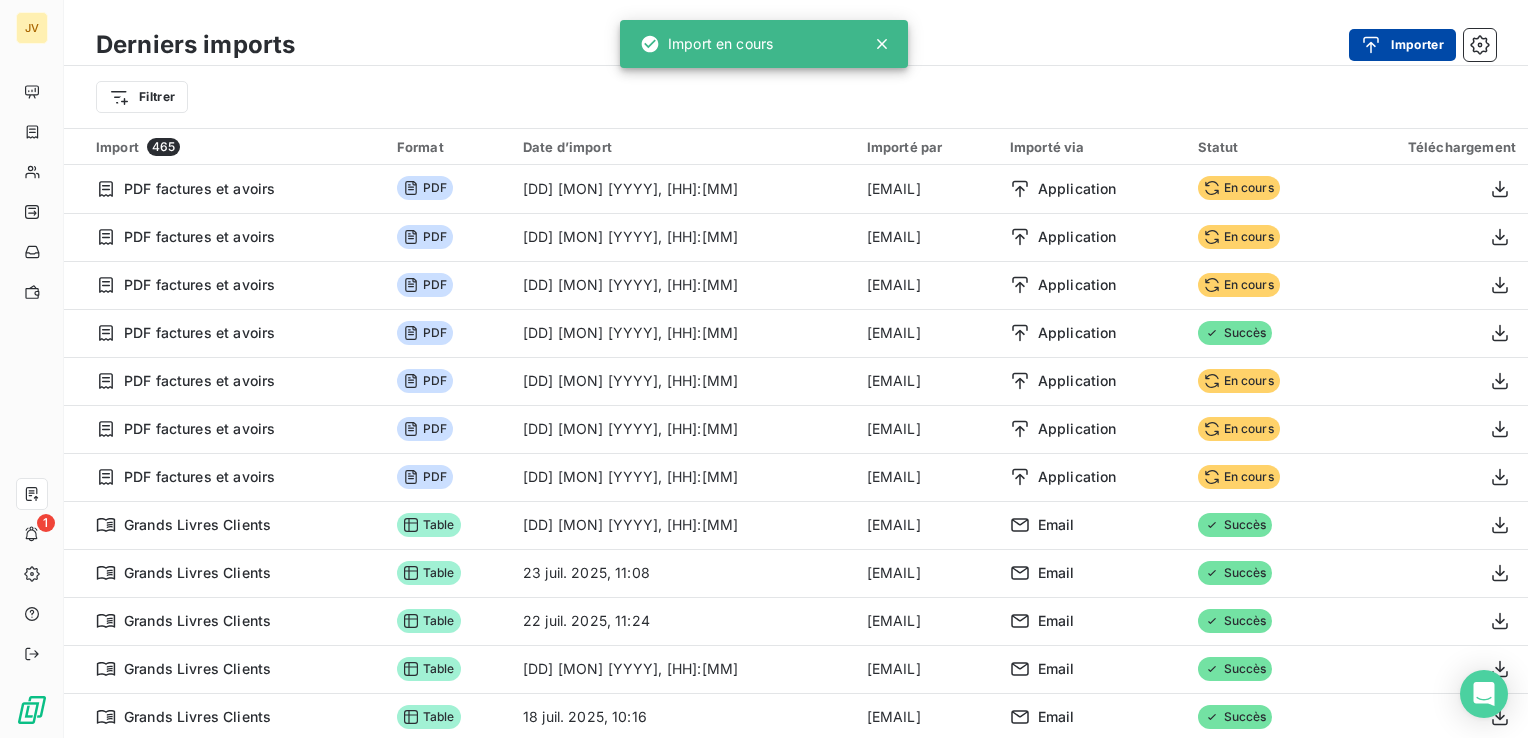 click on "Importer" at bounding box center [1402, 45] 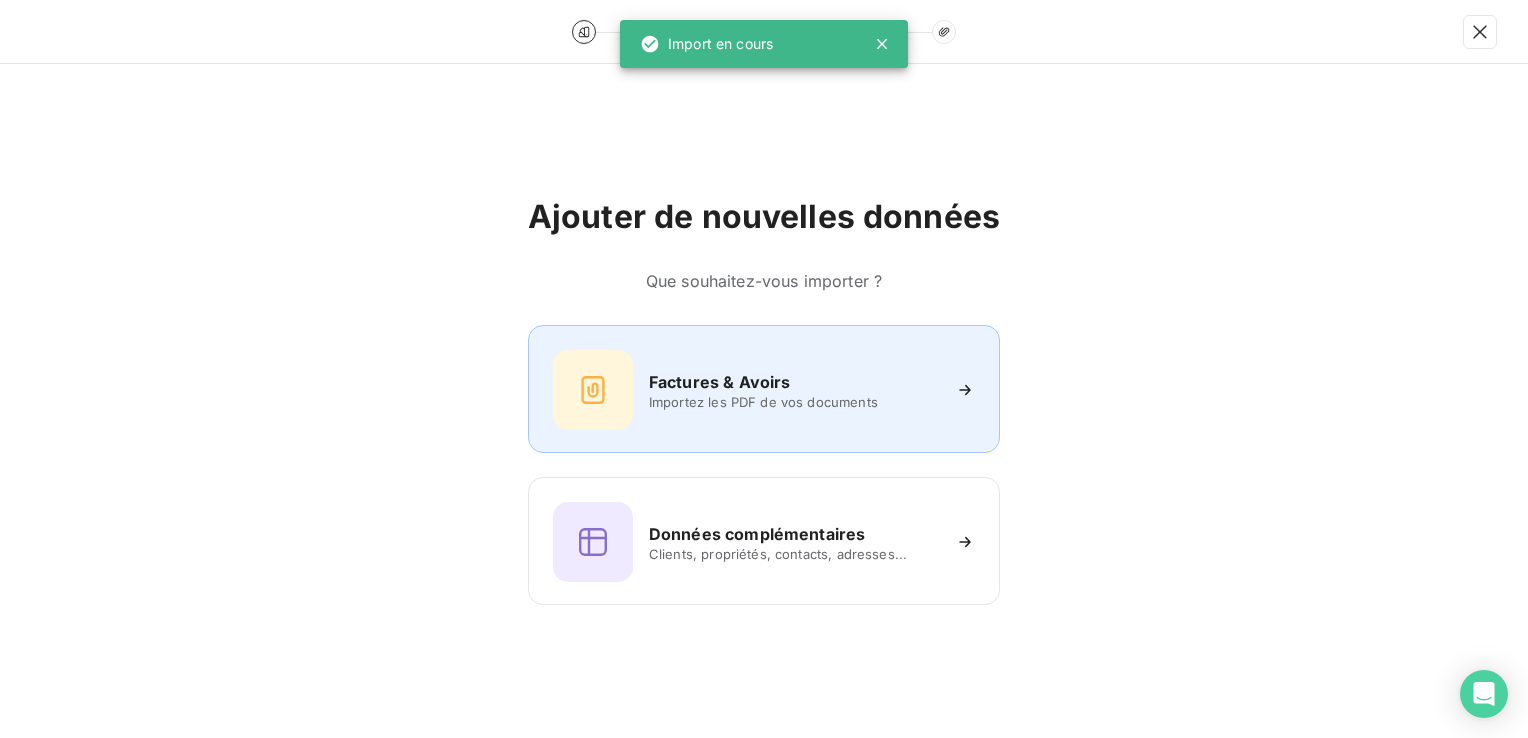 click on "Factures & Avoirs" at bounding box center (720, 382) 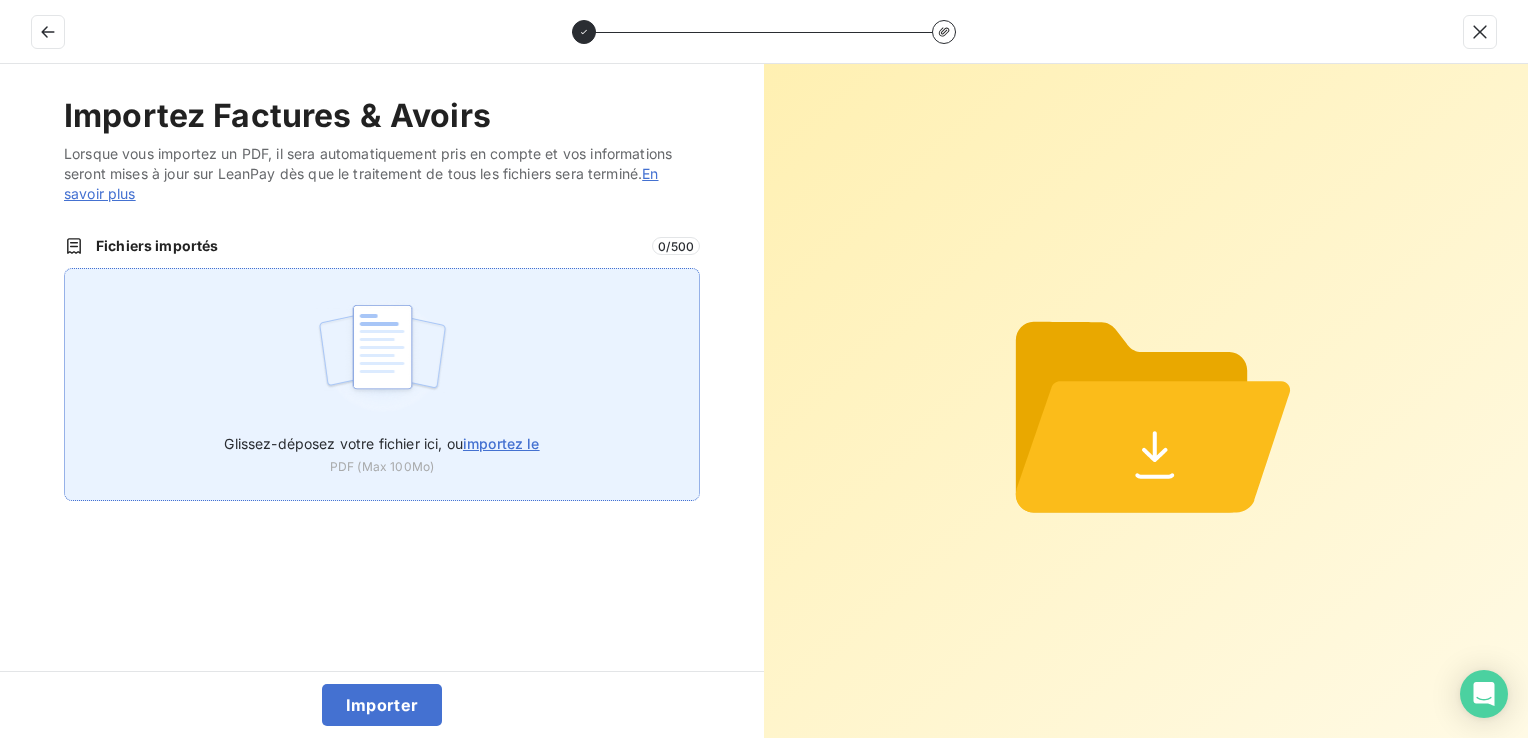 click at bounding box center [382, 357] 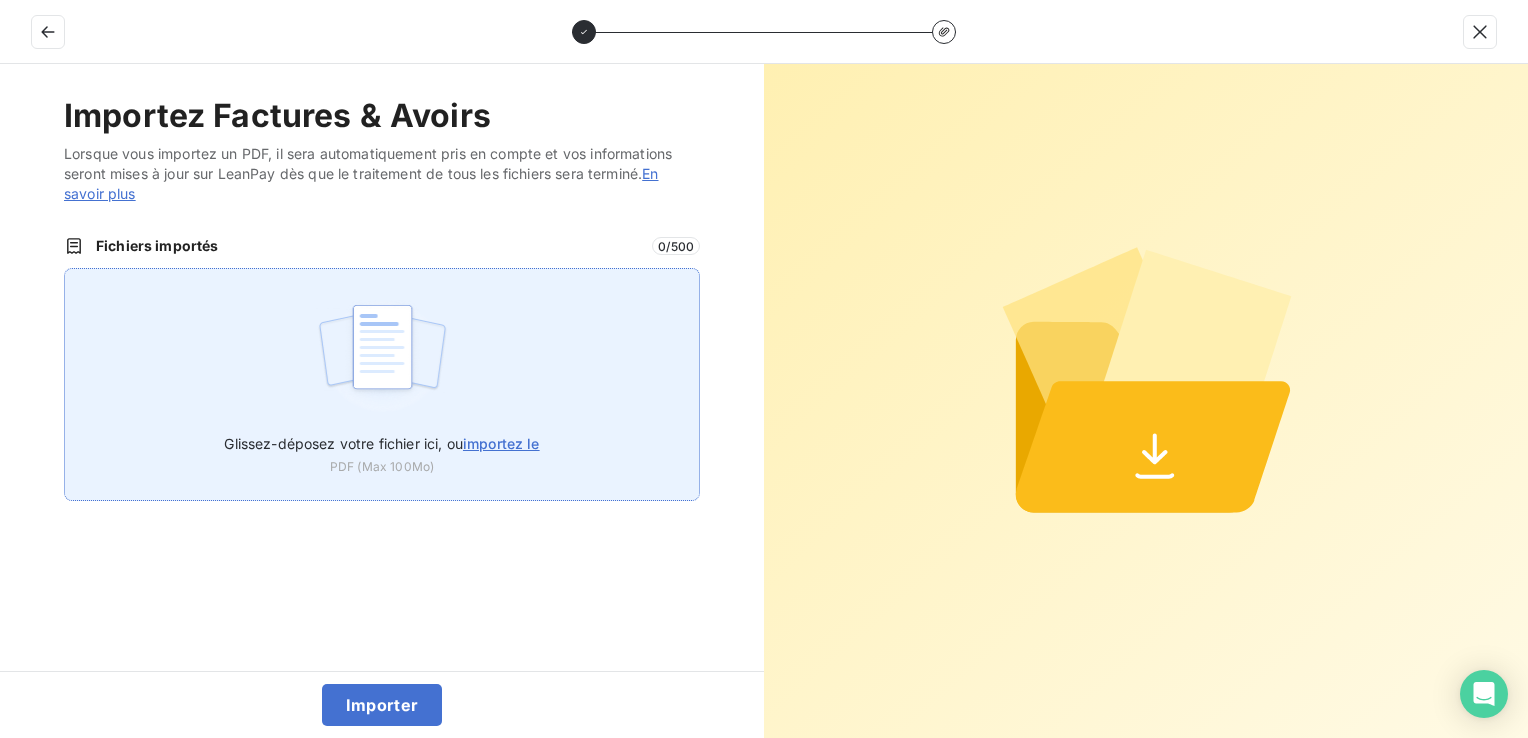 type on "C:\fakepath\250701-250731 AV NF.PDF" 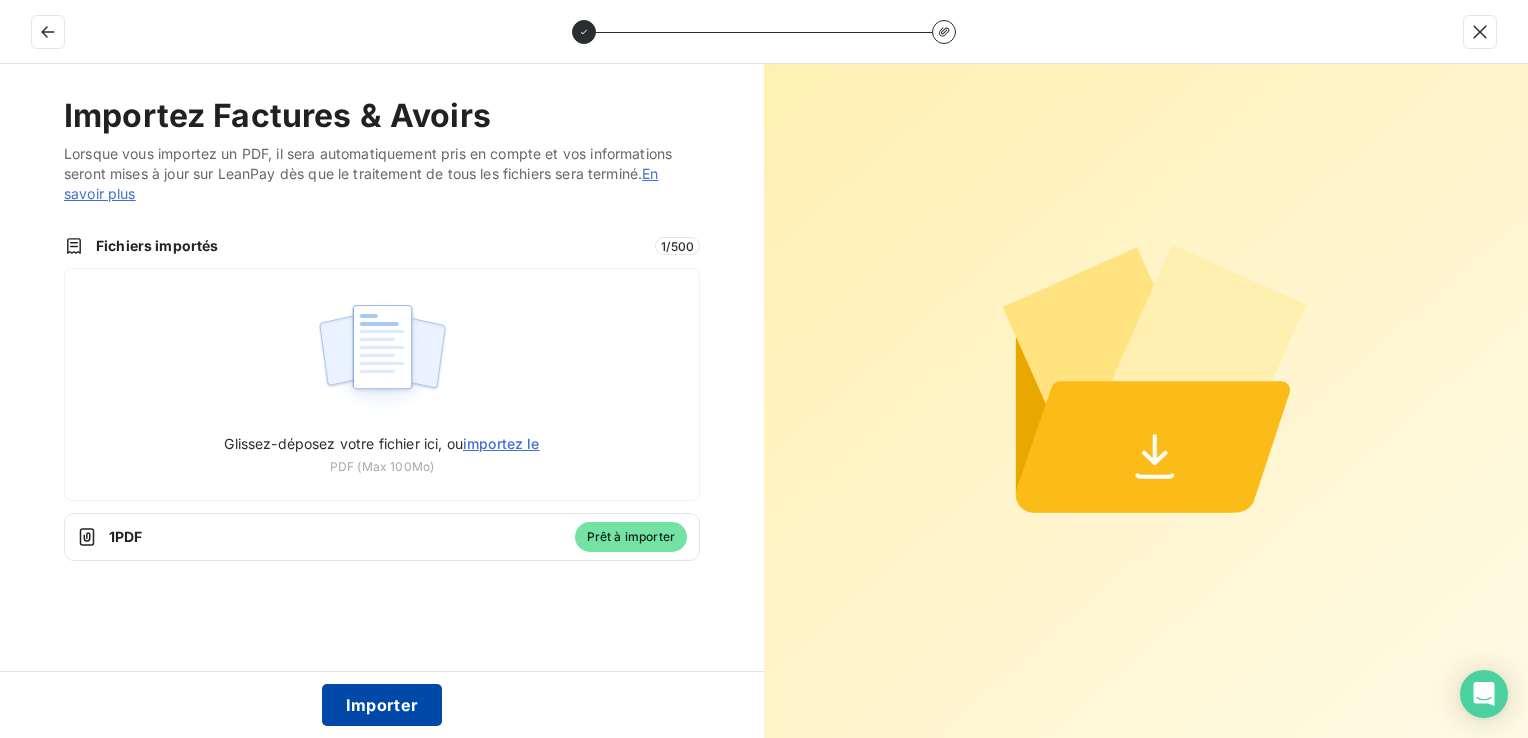 click on "Importer" at bounding box center (382, 705) 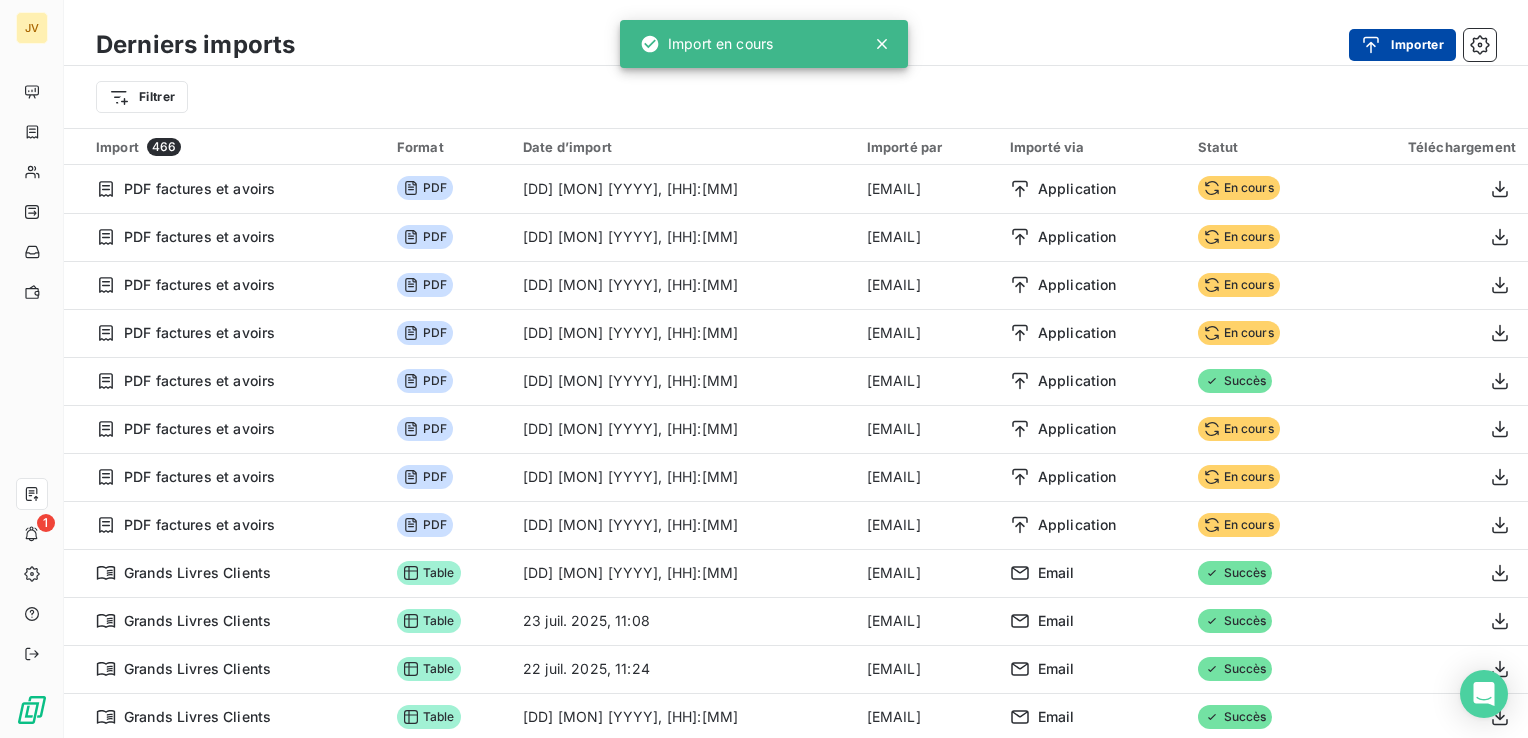 click on "Importer" at bounding box center [1402, 45] 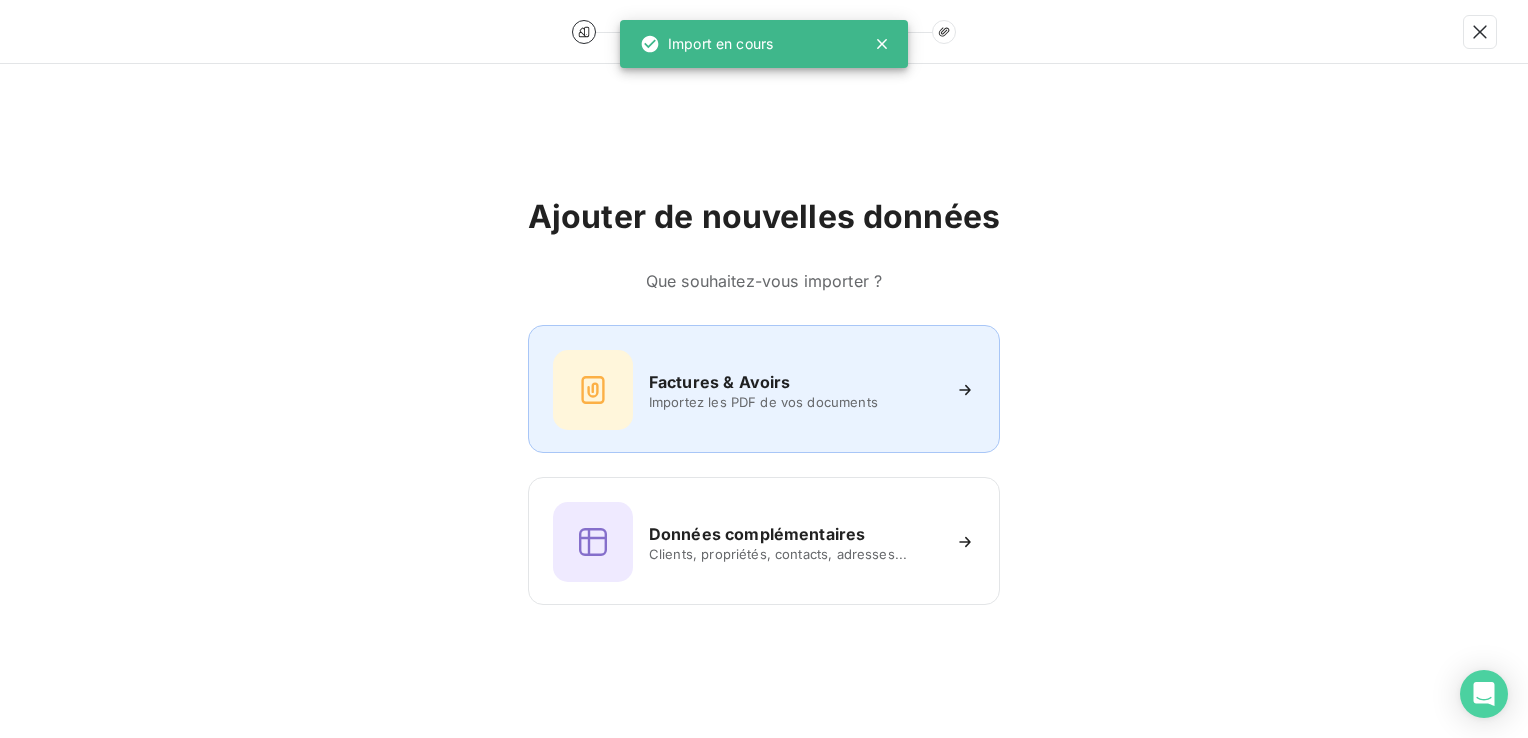 click on "Factures & Avoirs" at bounding box center [720, 382] 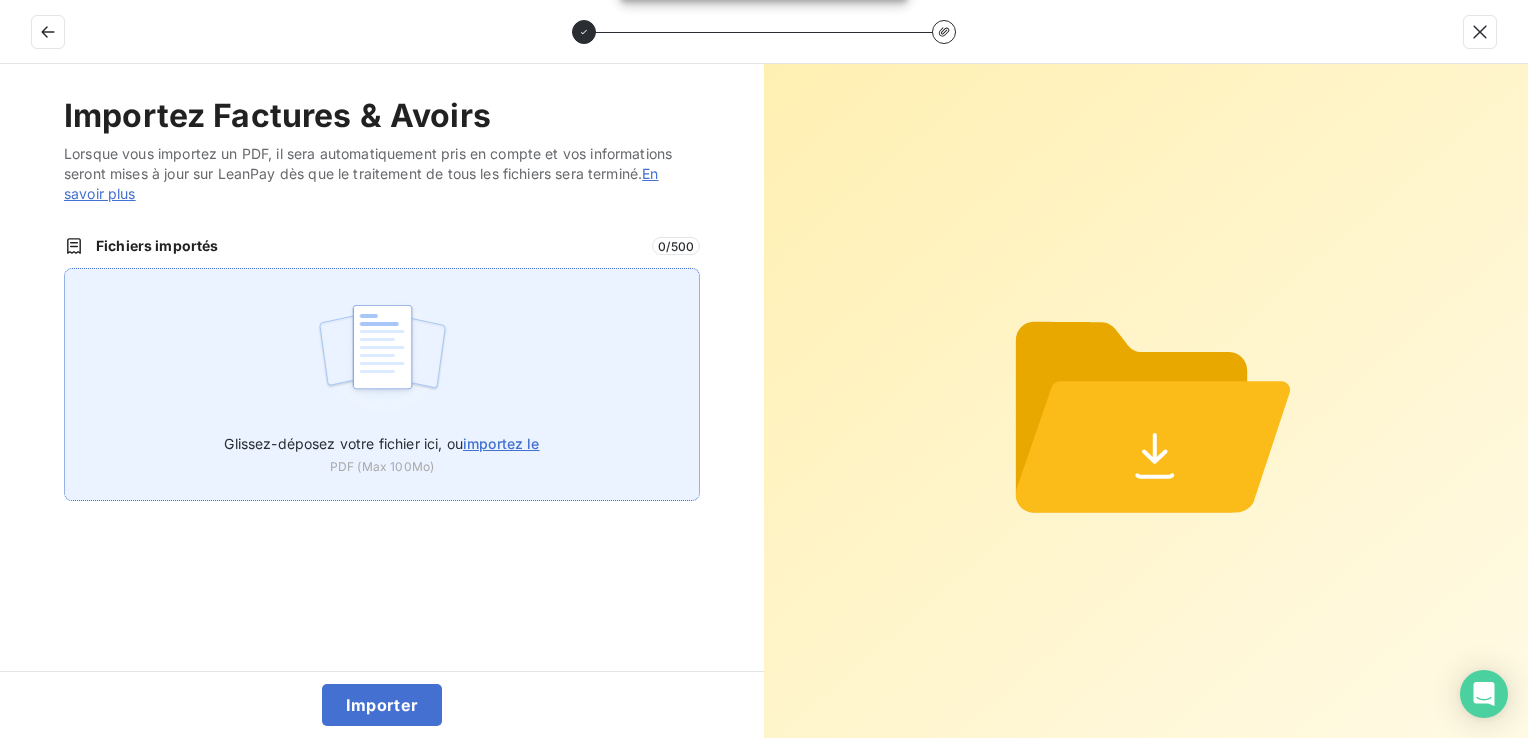 click at bounding box center (382, 357) 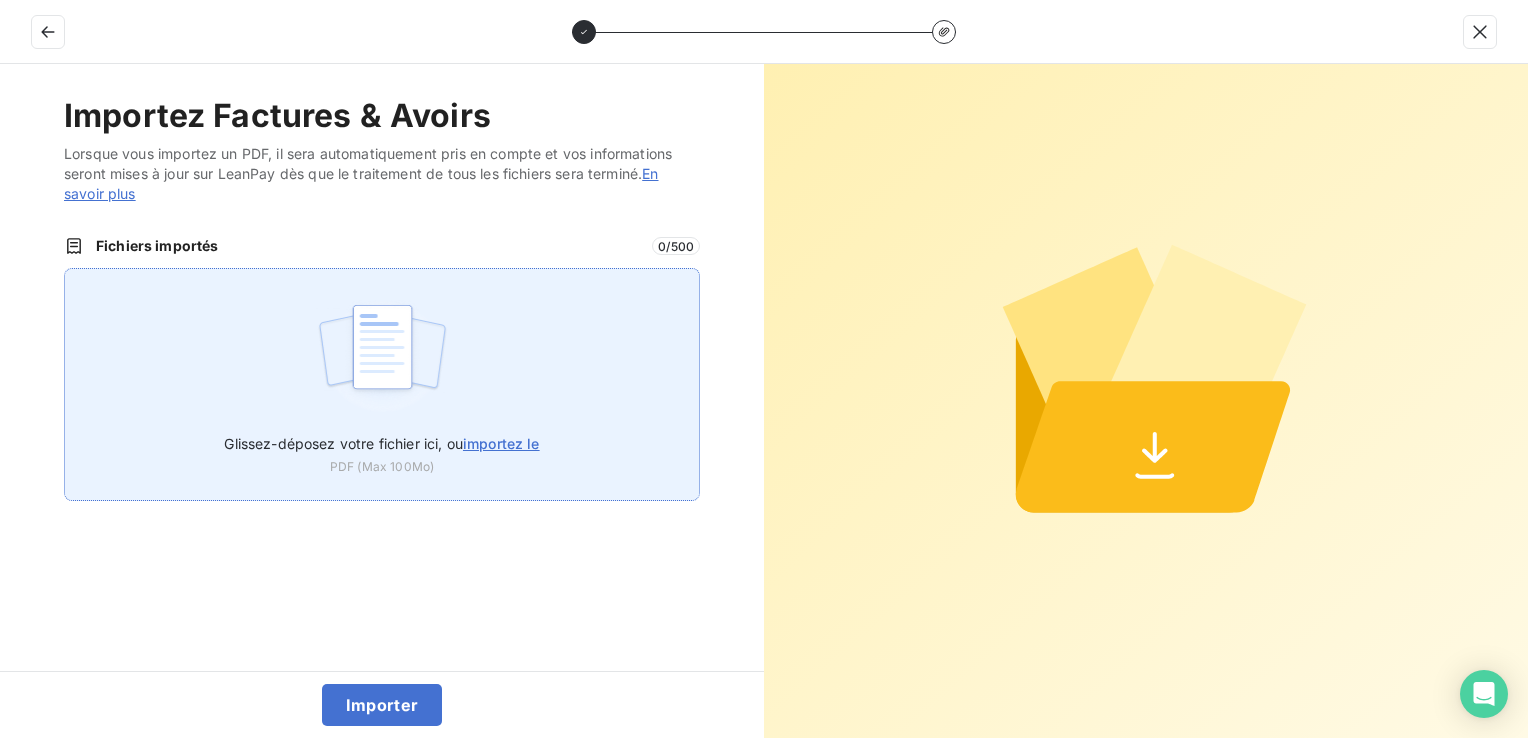 type on "C:\fakepath\250701-250731 FAC NX.PDF" 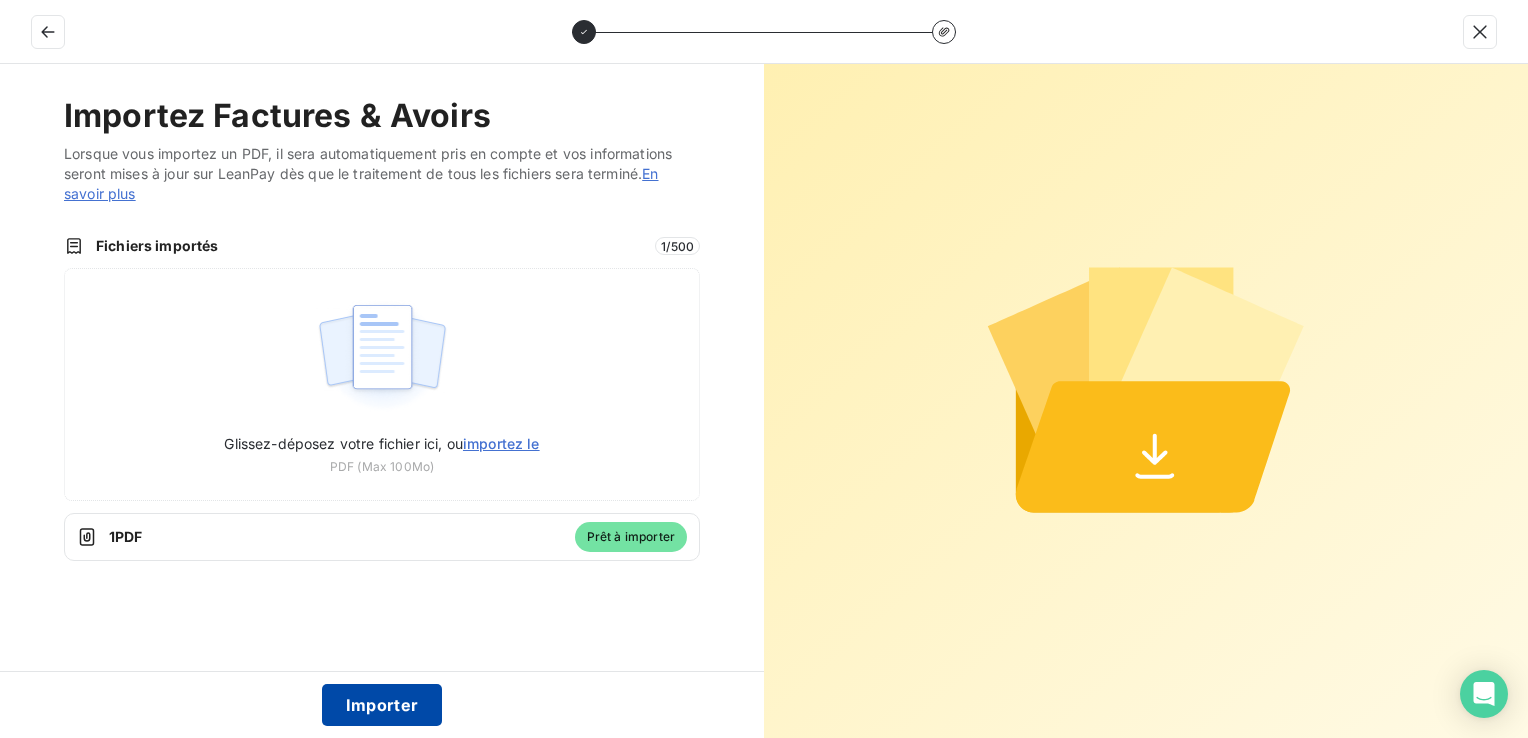 click on "Importer" at bounding box center (382, 705) 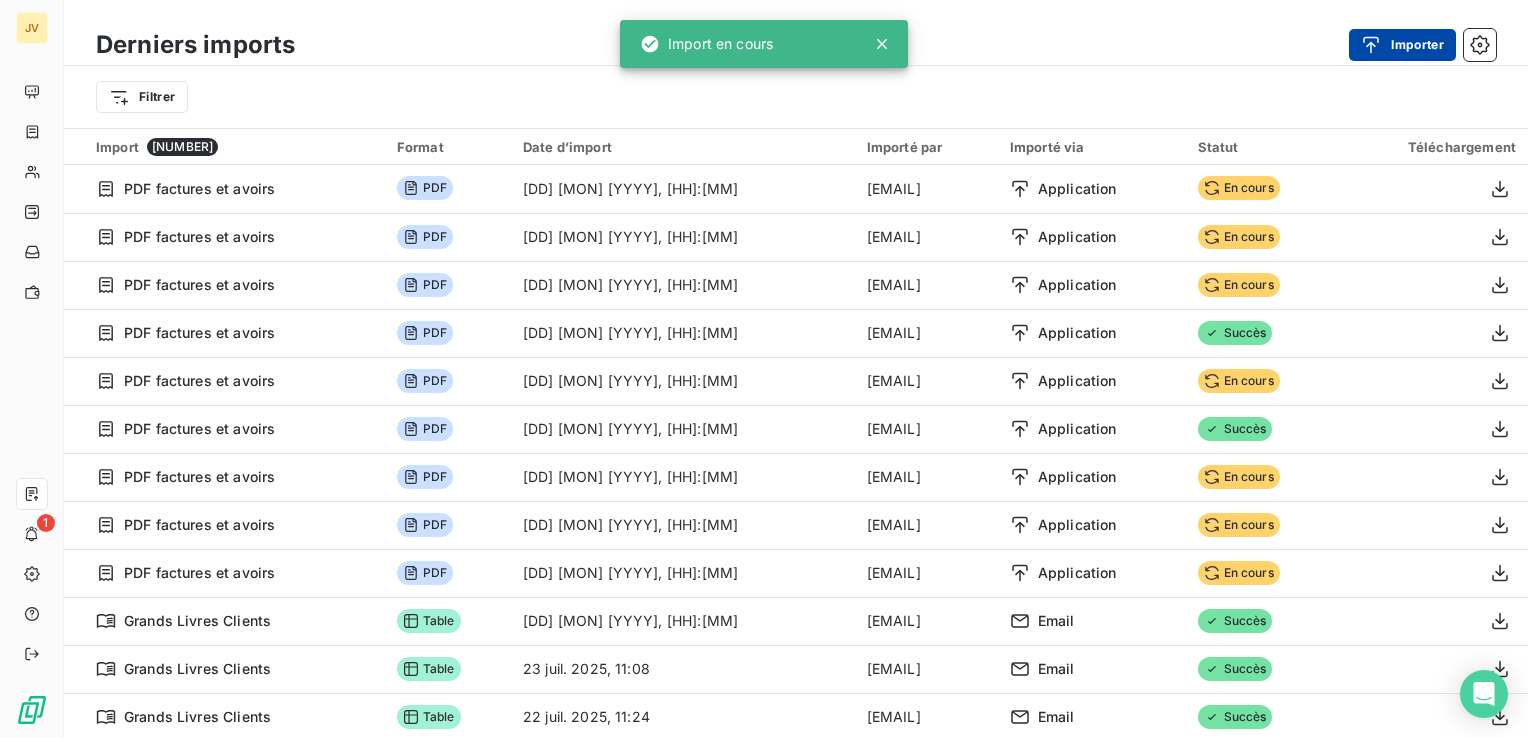 click on "Importer" at bounding box center (1402, 45) 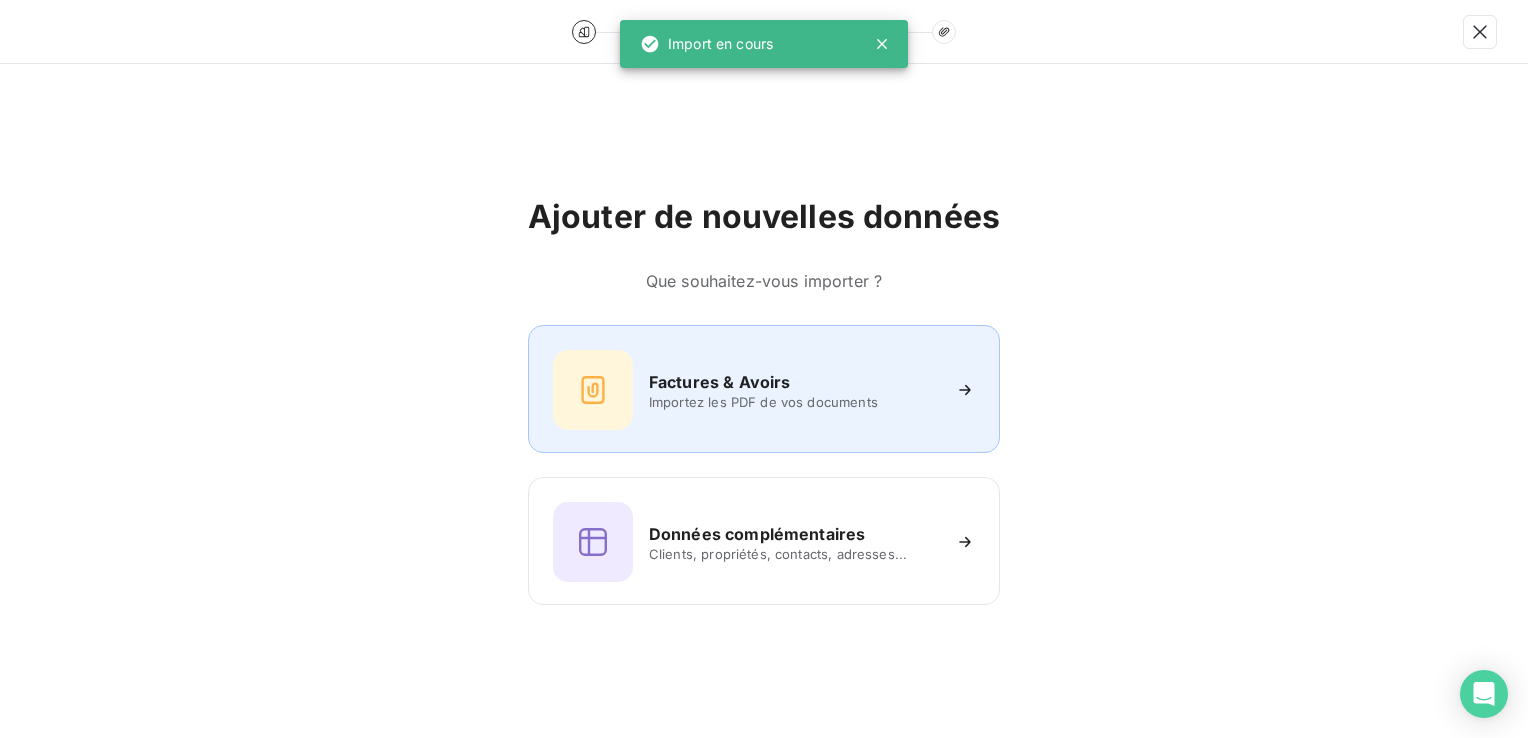 click on "Importez les PDF de vos documents" at bounding box center [794, 402] 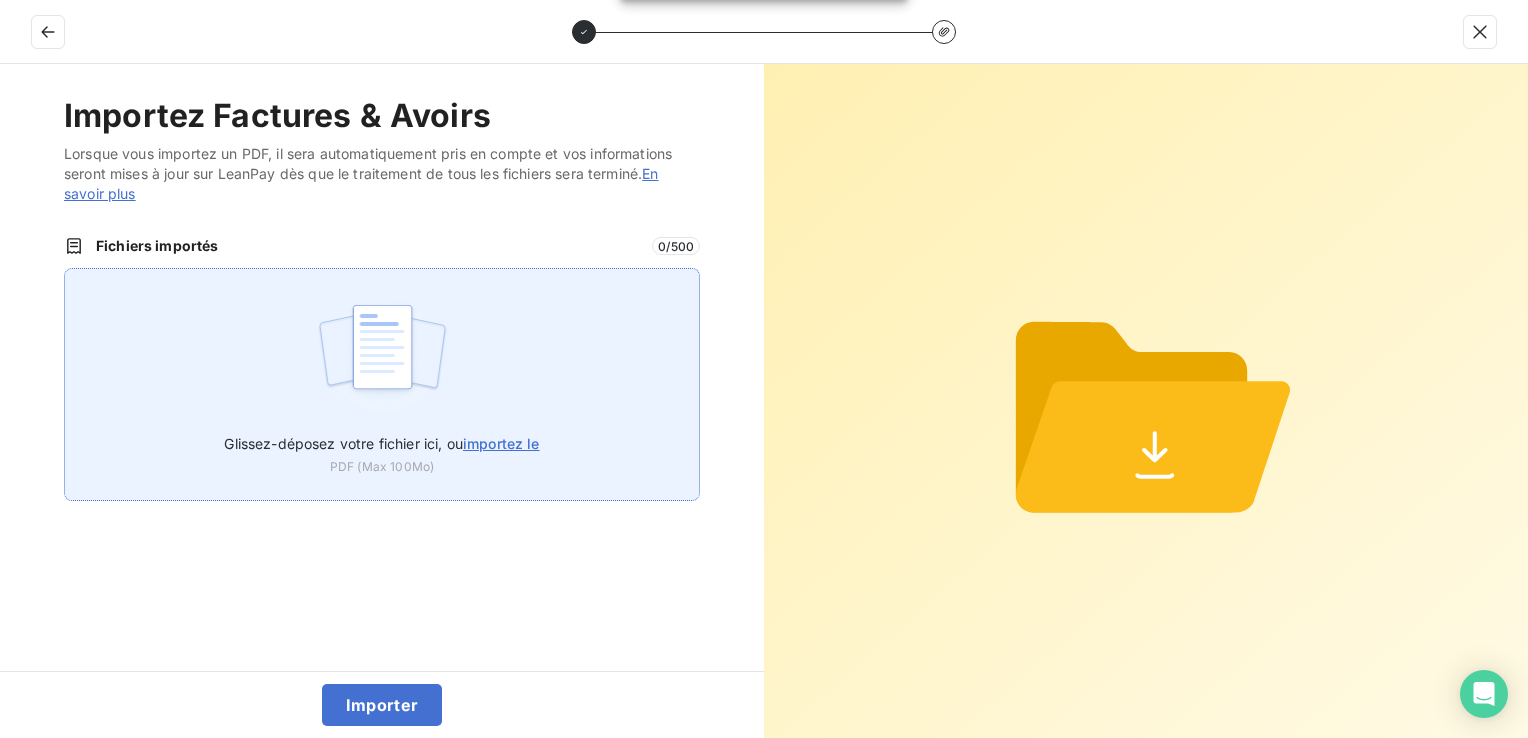 click at bounding box center (382, 357) 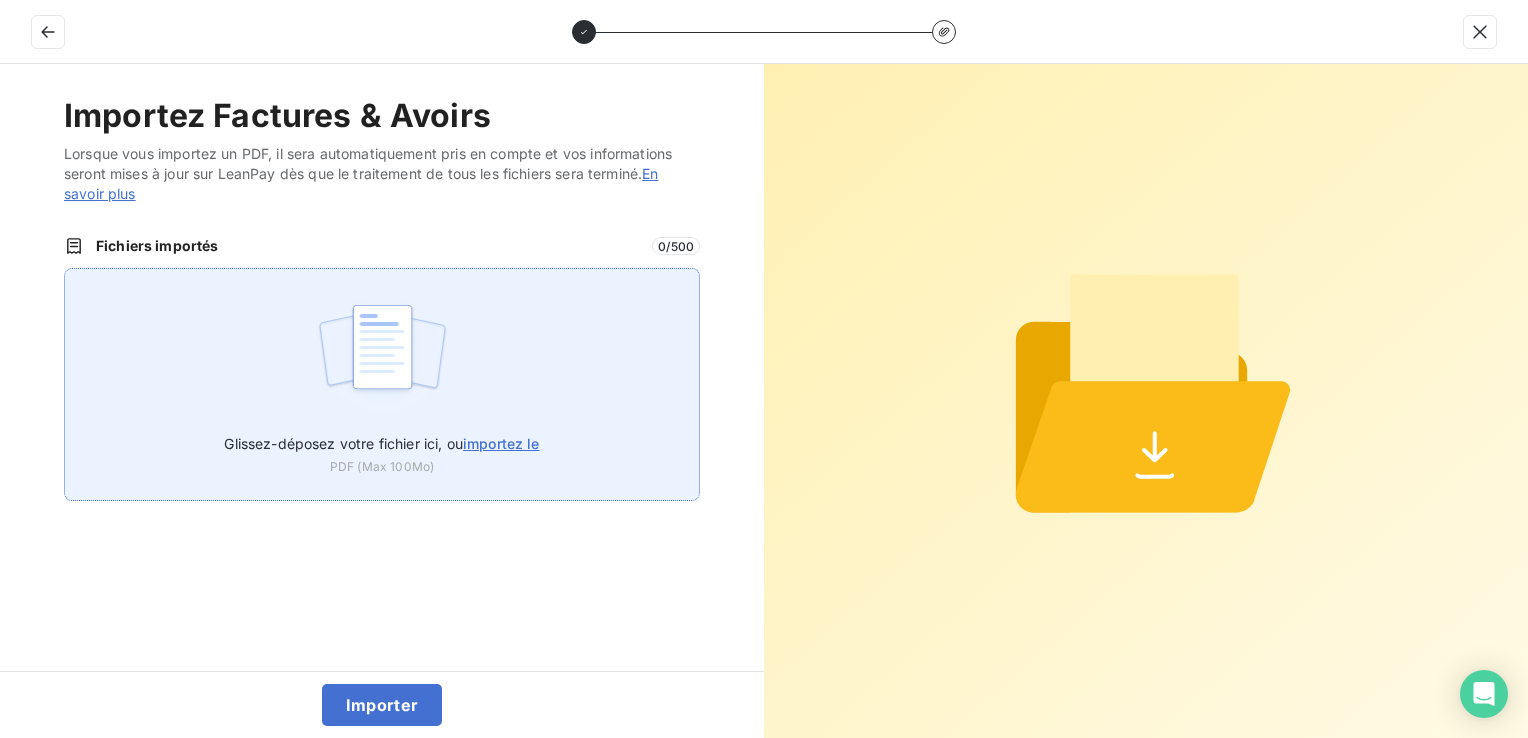type on "C:\fakepath\250701-250731 AV NX.PDF" 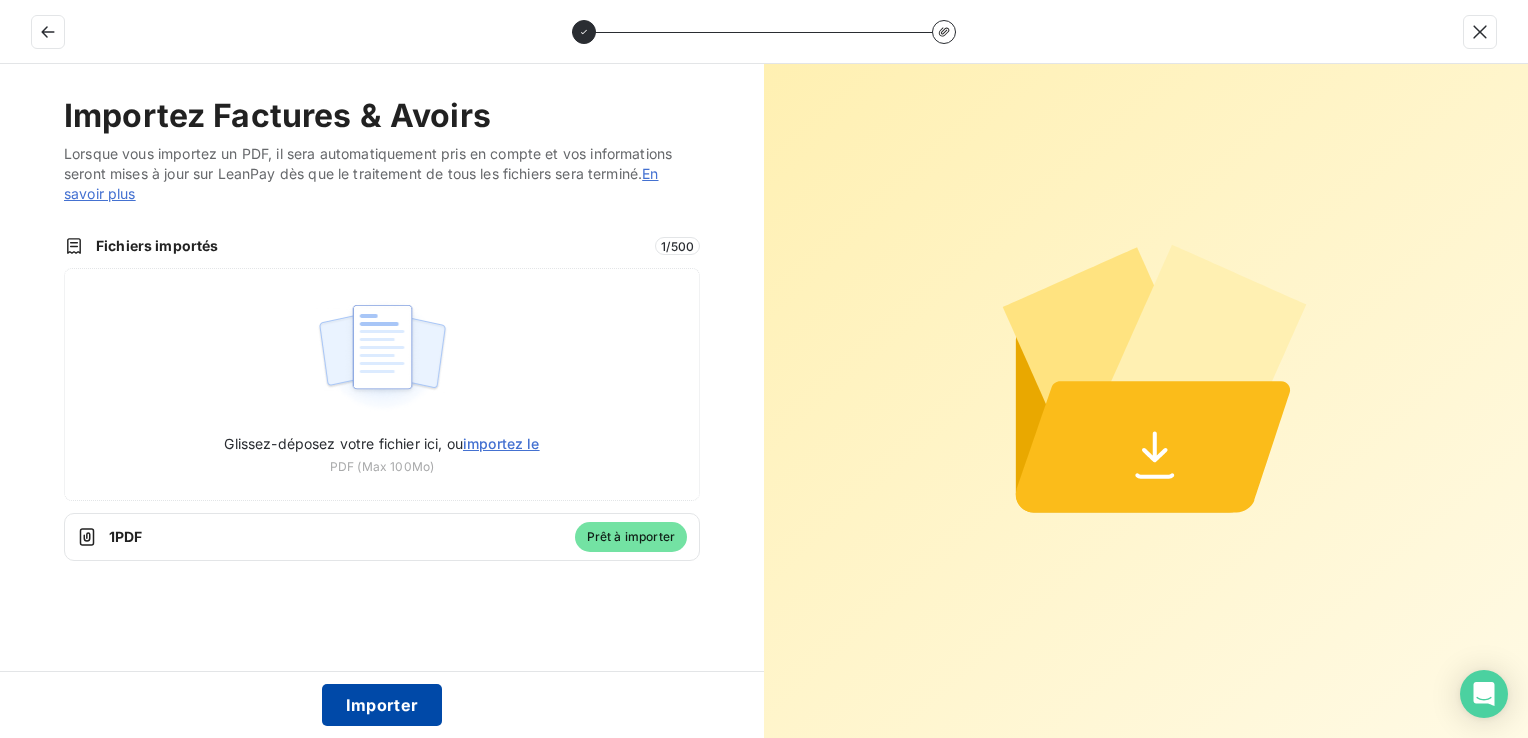 click on "Importer" at bounding box center [382, 705] 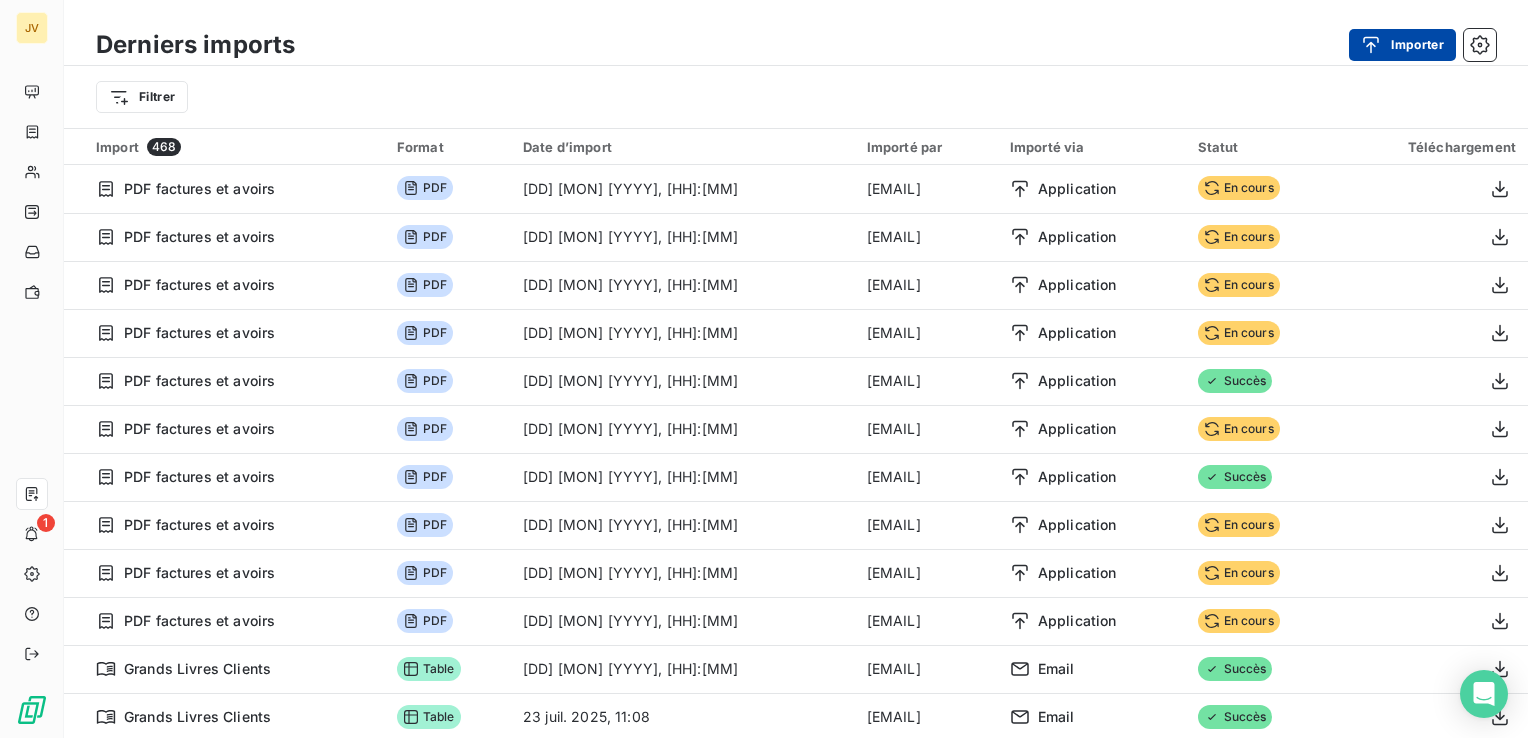 click on "Importer" at bounding box center [1402, 45] 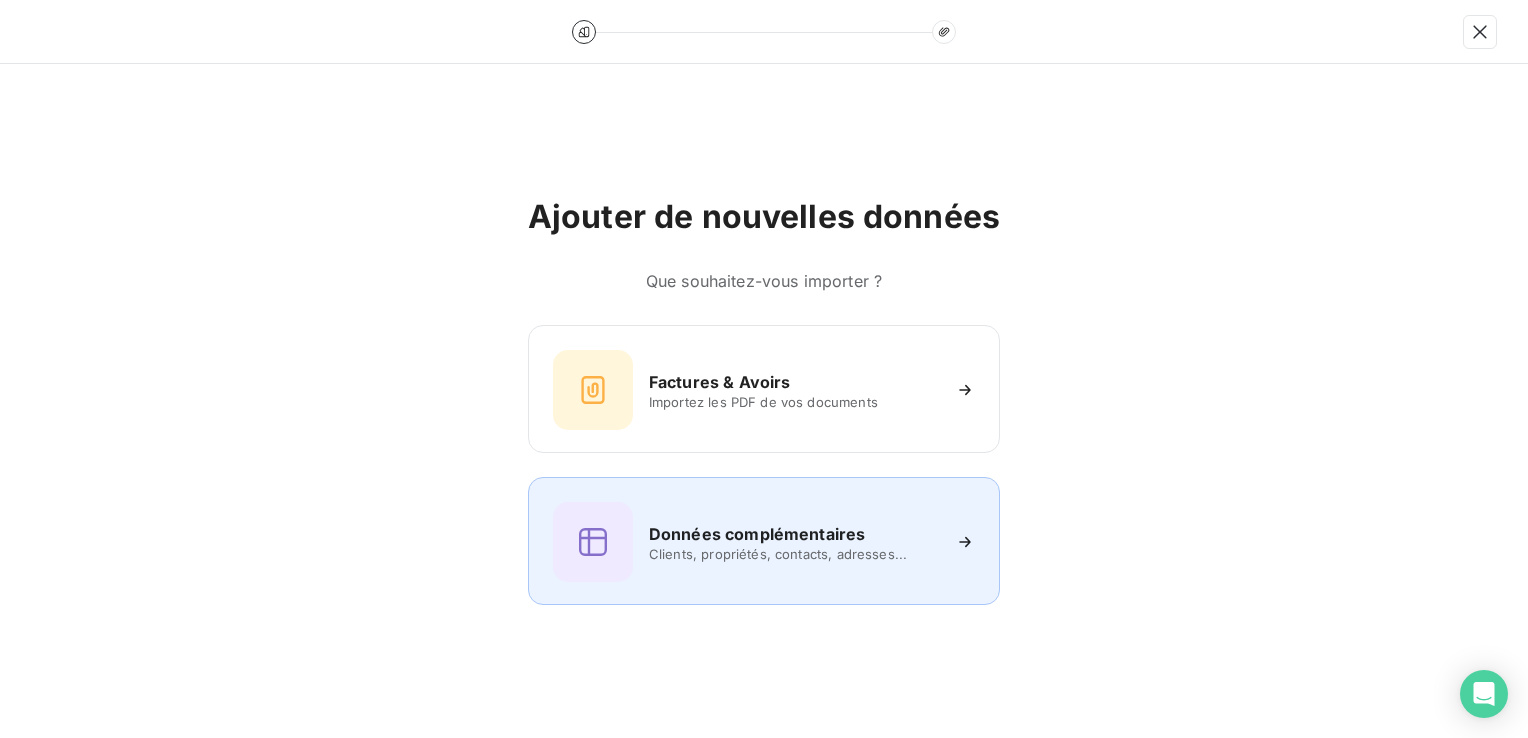 click on "Clients, propriétés, contacts, adresses..." at bounding box center (794, 554) 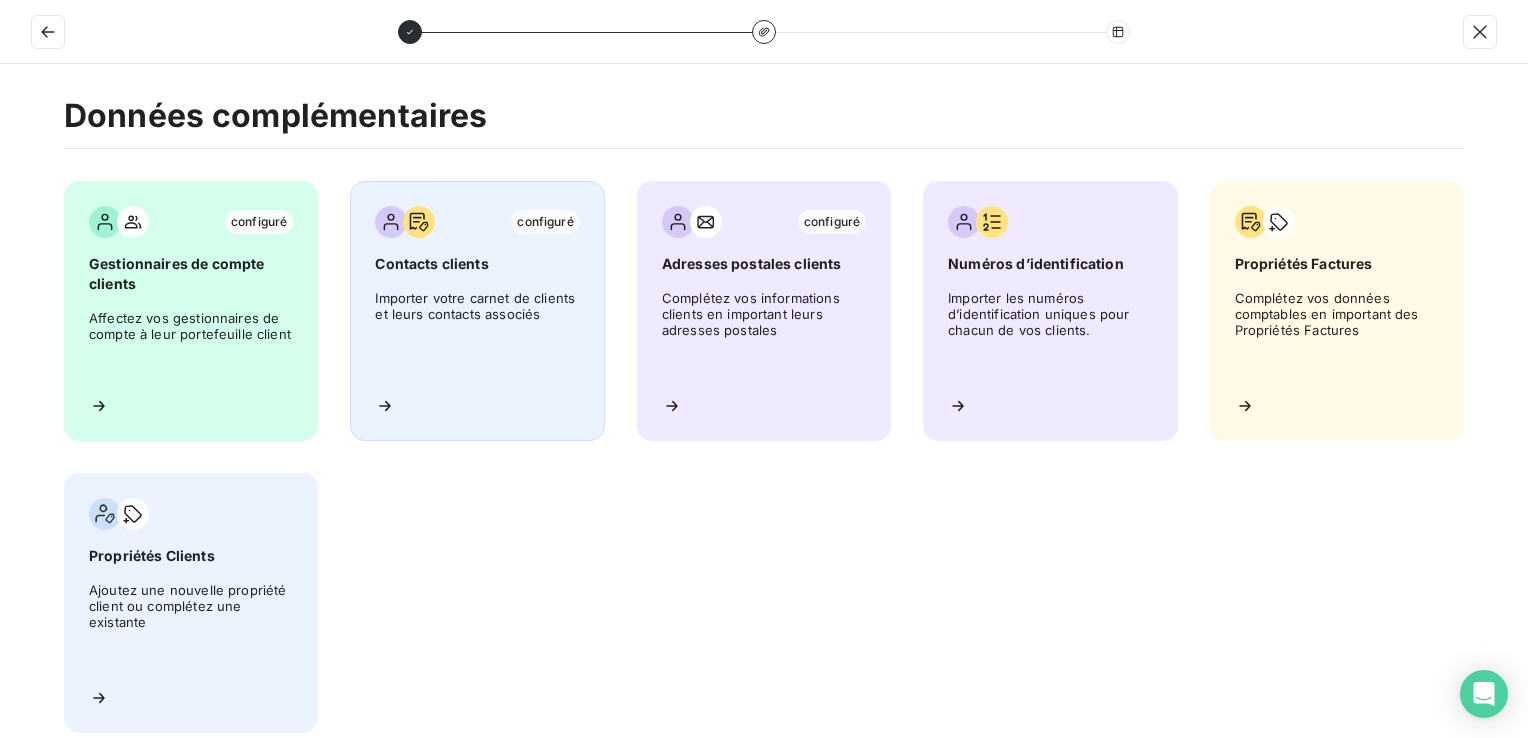 click on "Importer votre carnet de clients et leurs contacts associés" at bounding box center (477, 335) 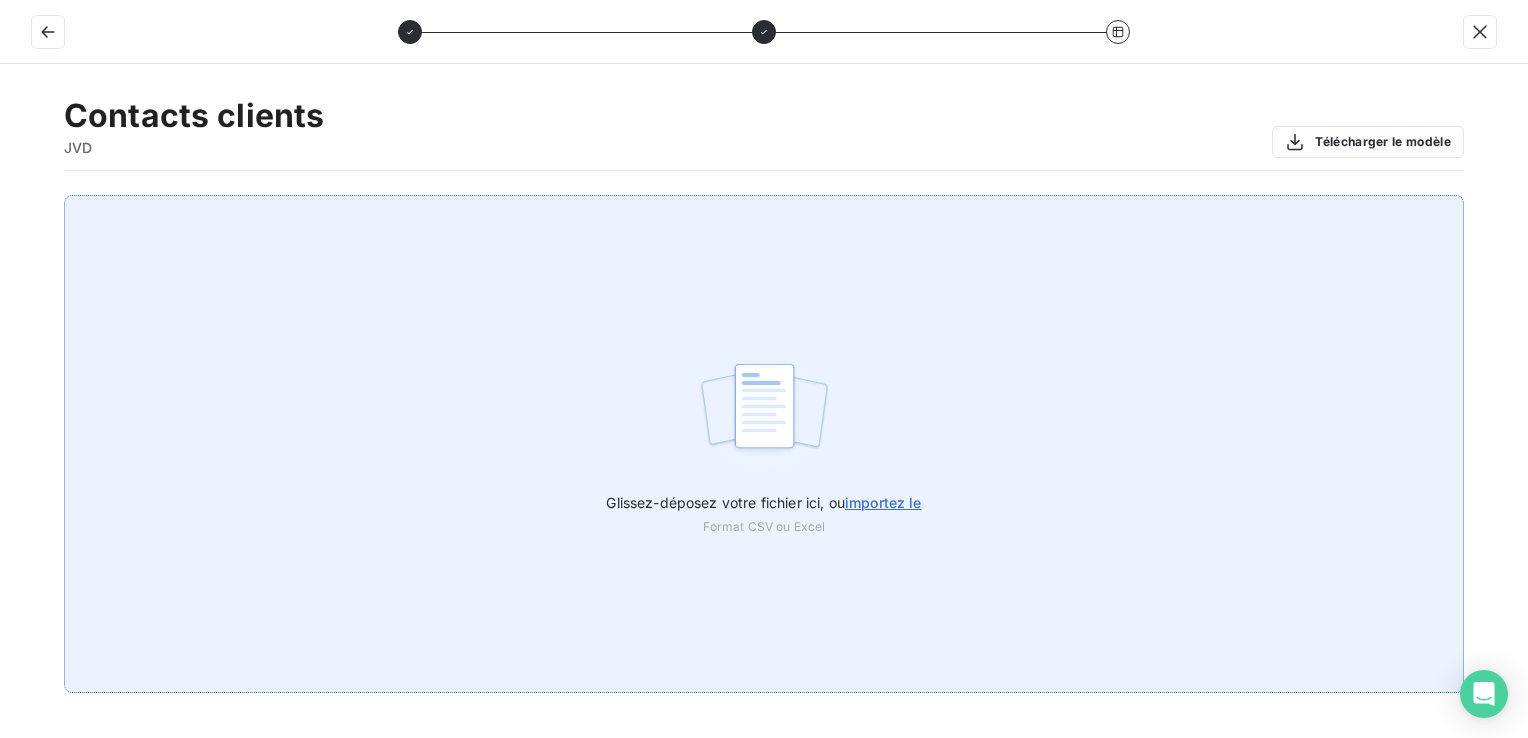 click at bounding box center [764, 416] 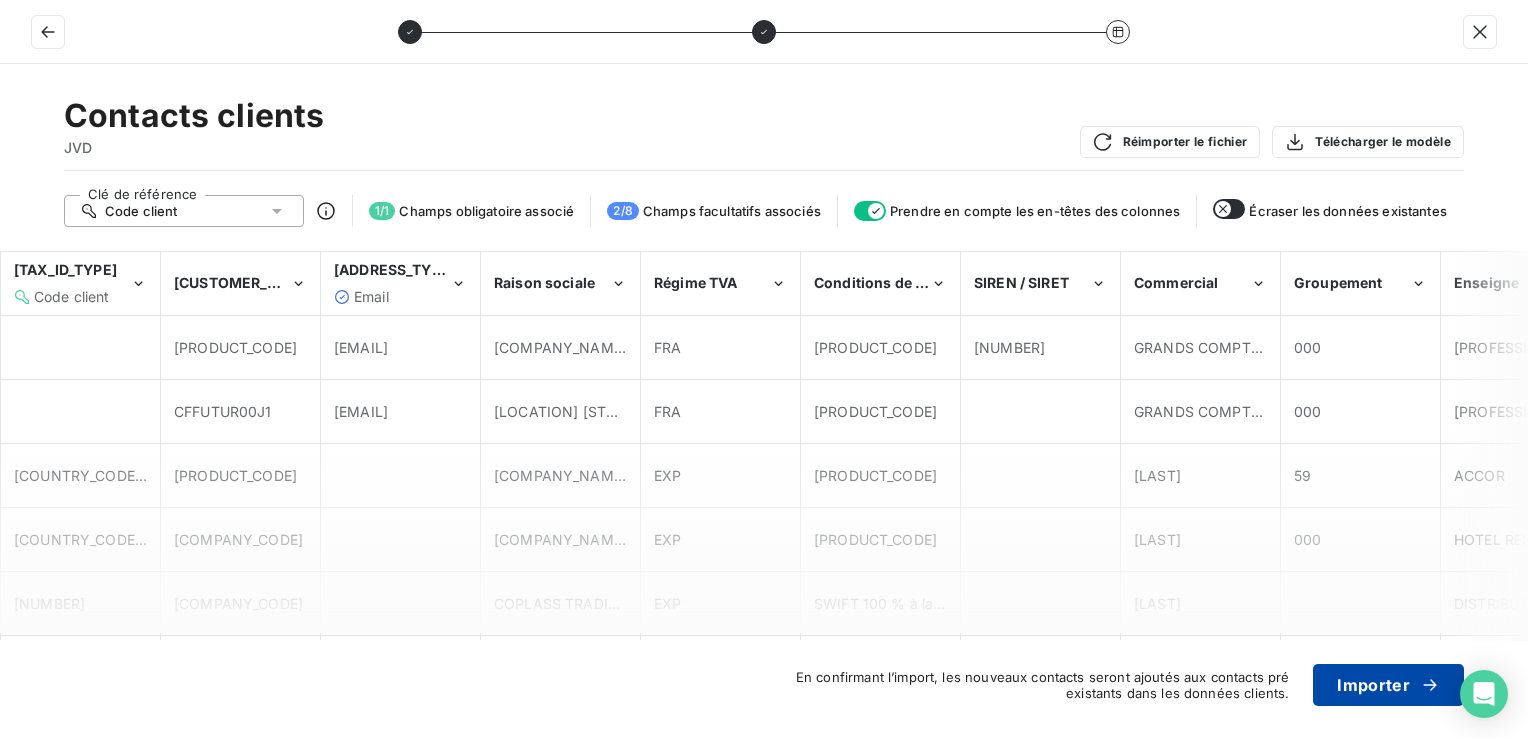 click on "Importer" at bounding box center [1388, 685] 